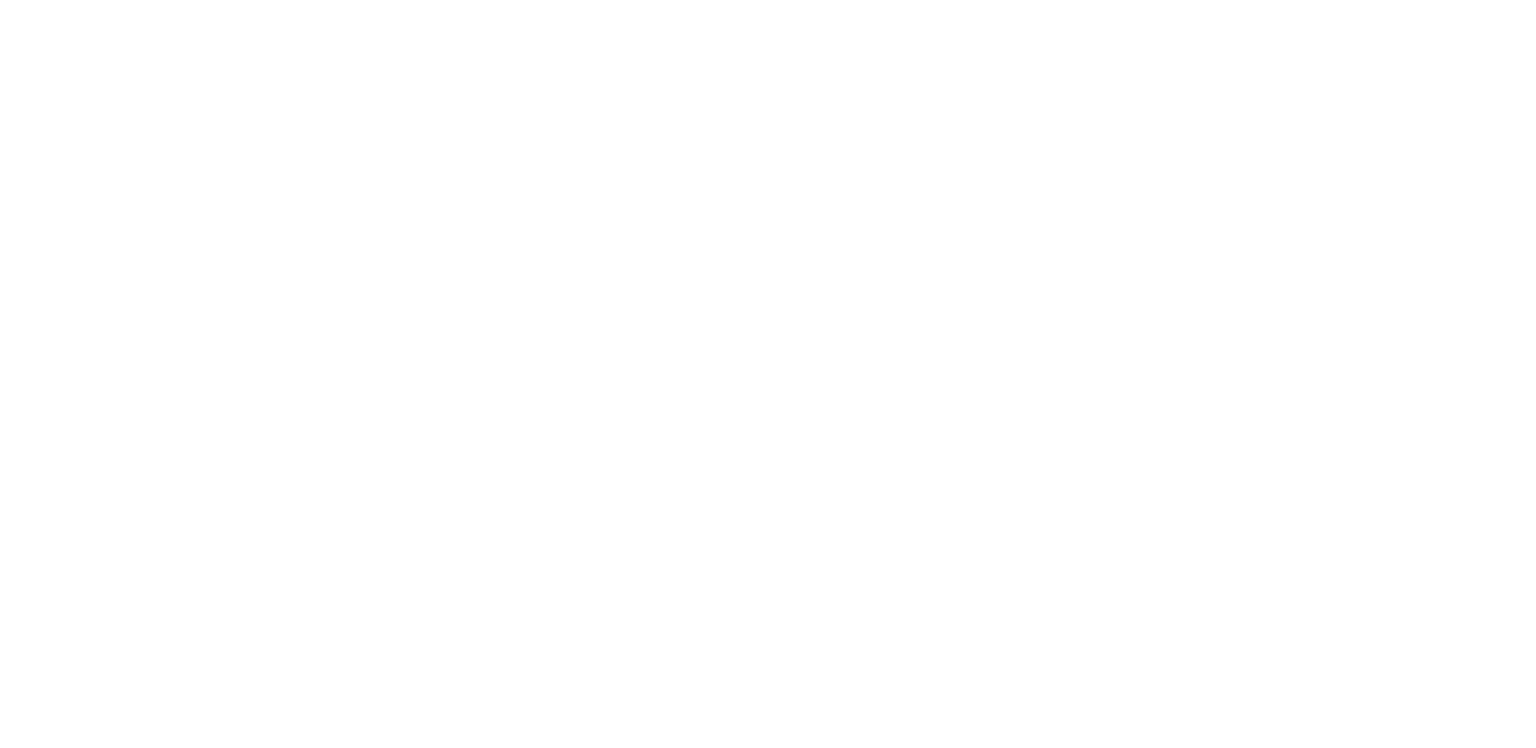 scroll, scrollTop: 0, scrollLeft: 0, axis: both 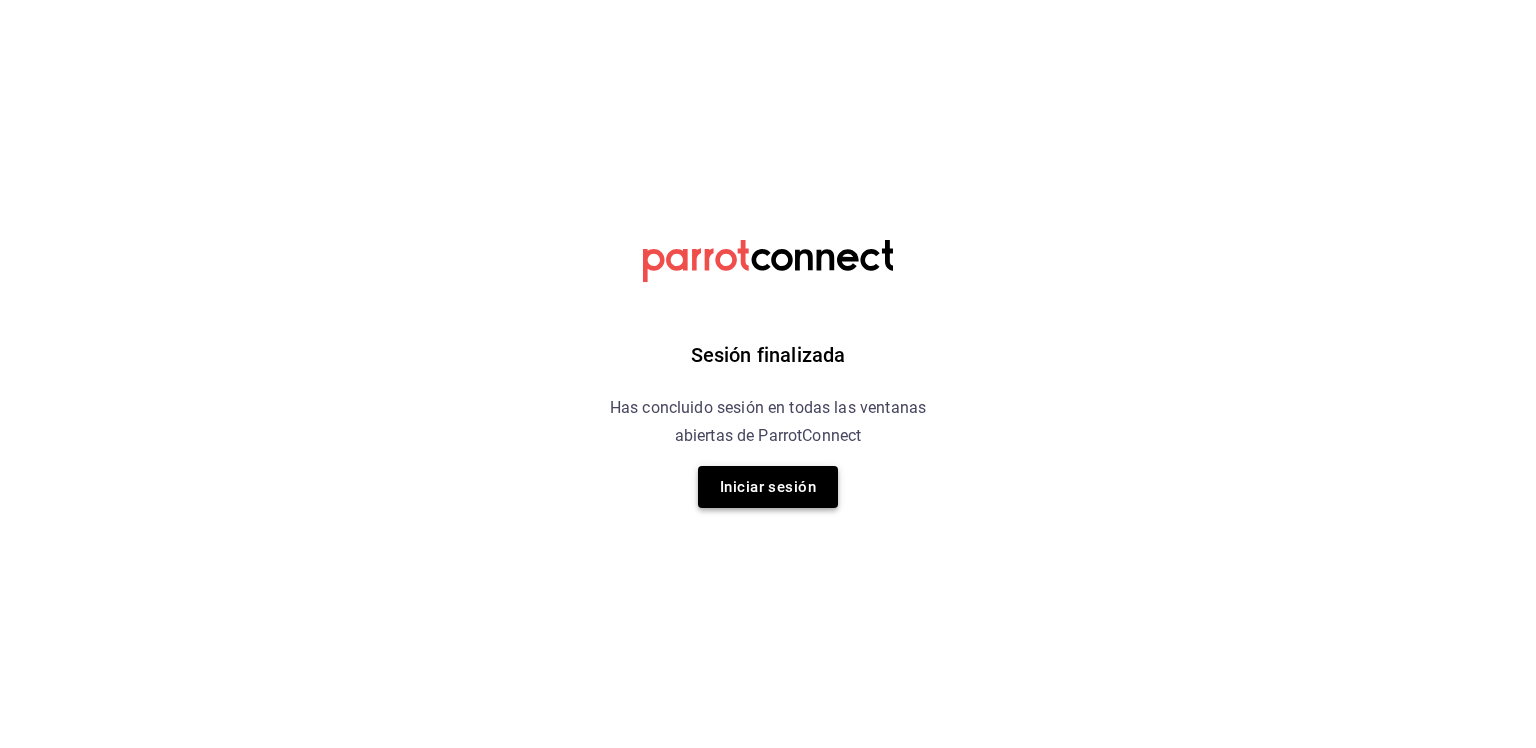 click on "Iniciar sesión" at bounding box center (768, 487) 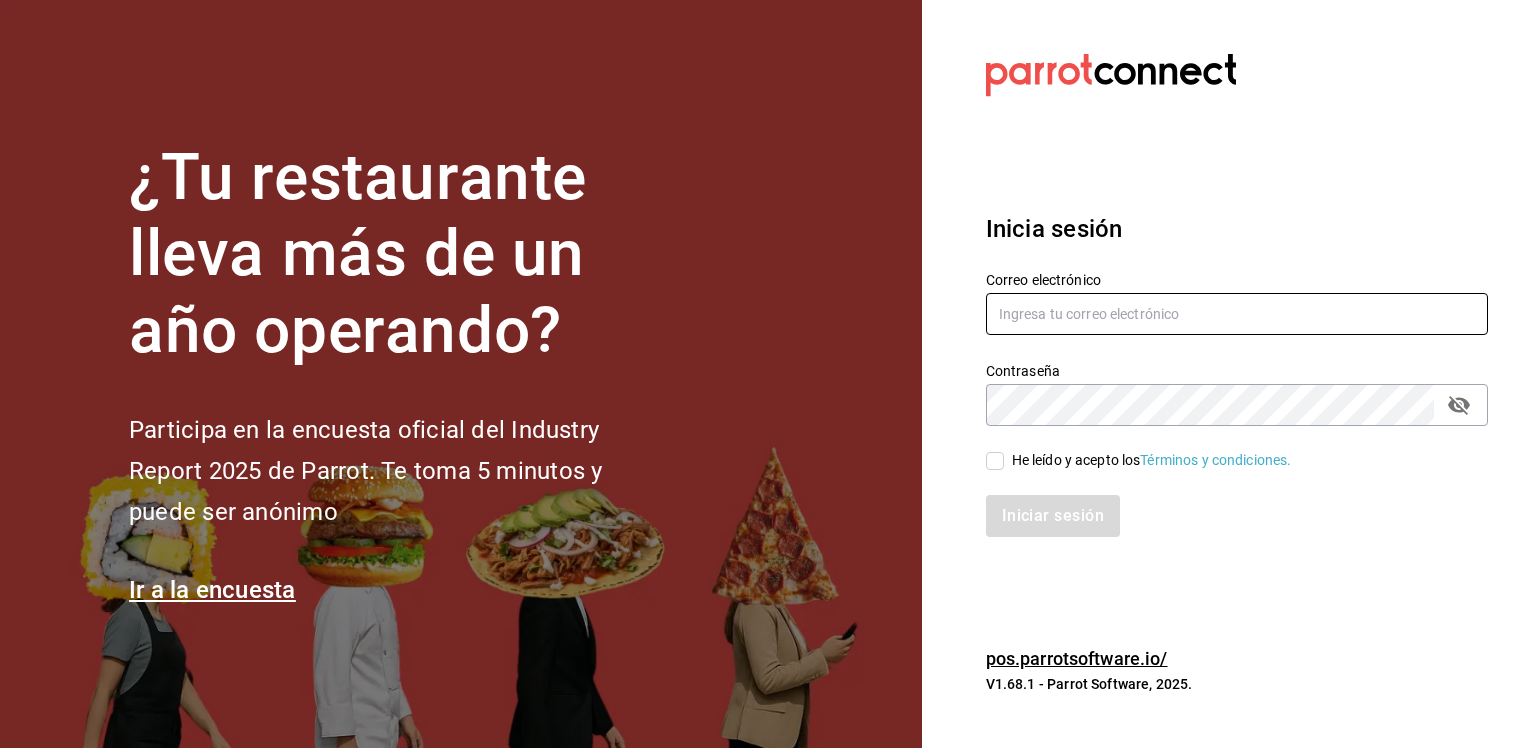 click at bounding box center [1237, 314] 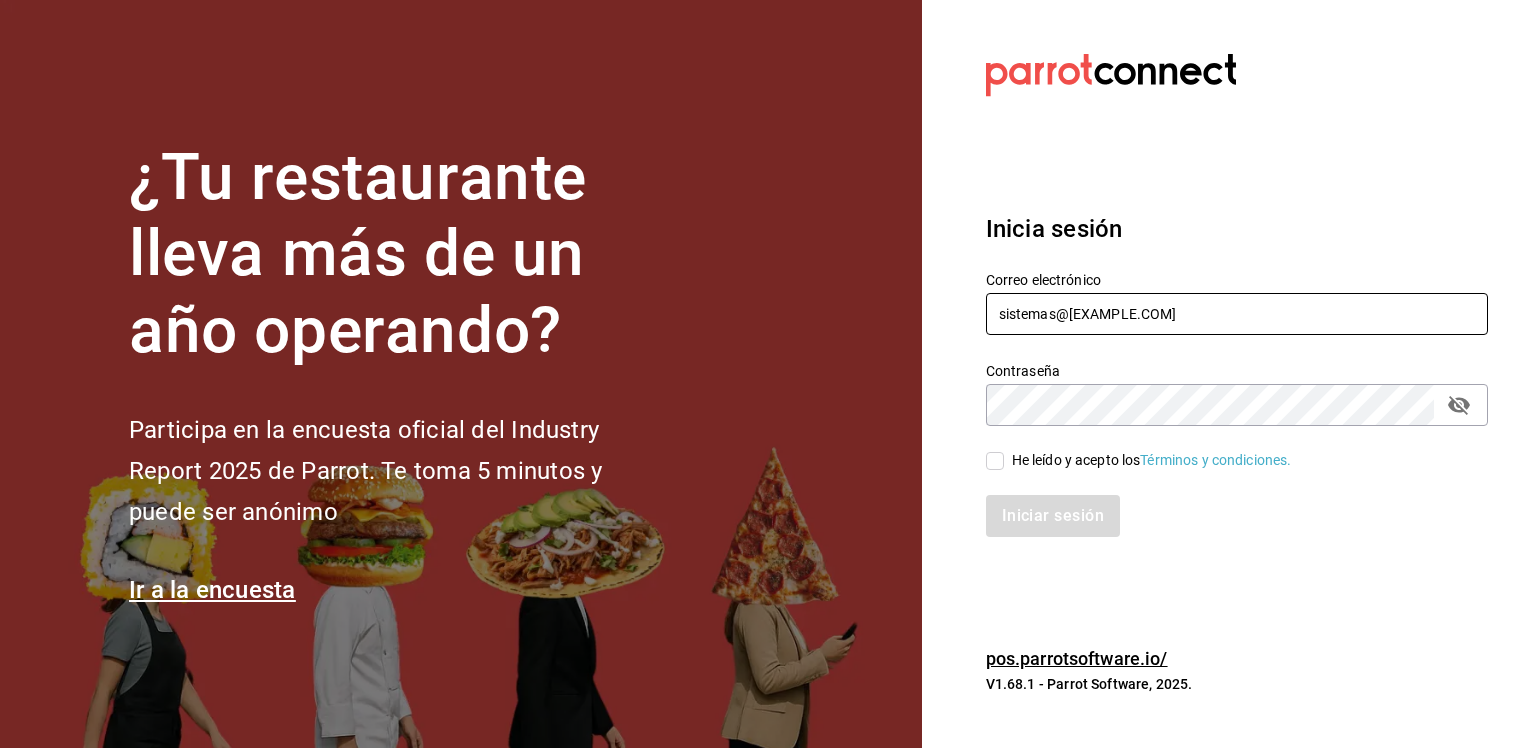 type on "sistemas@casa-toho.com" 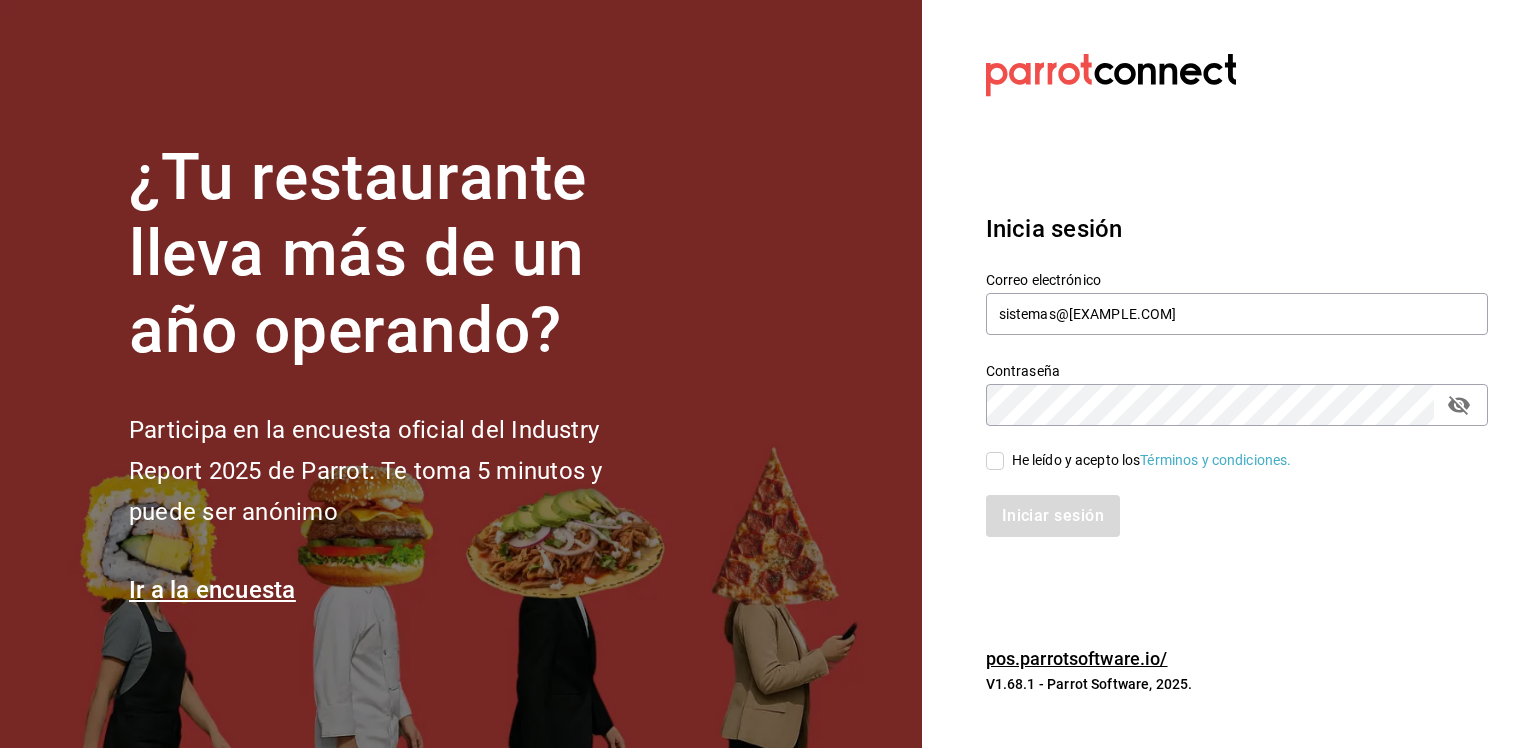 click on "He leído y acepto los  Términos y condiciones." at bounding box center [1225, 449] 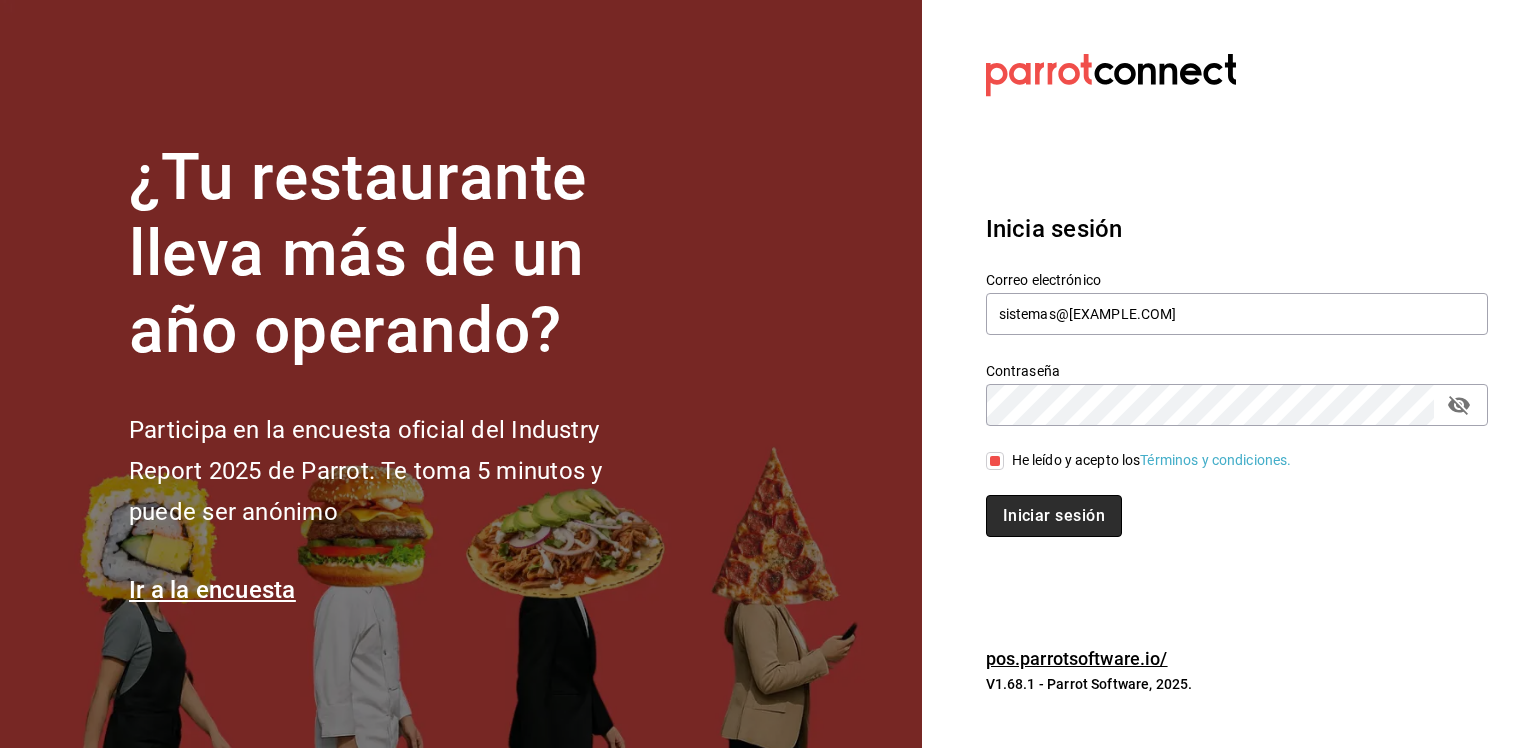 click on "Iniciar sesión" at bounding box center [1054, 516] 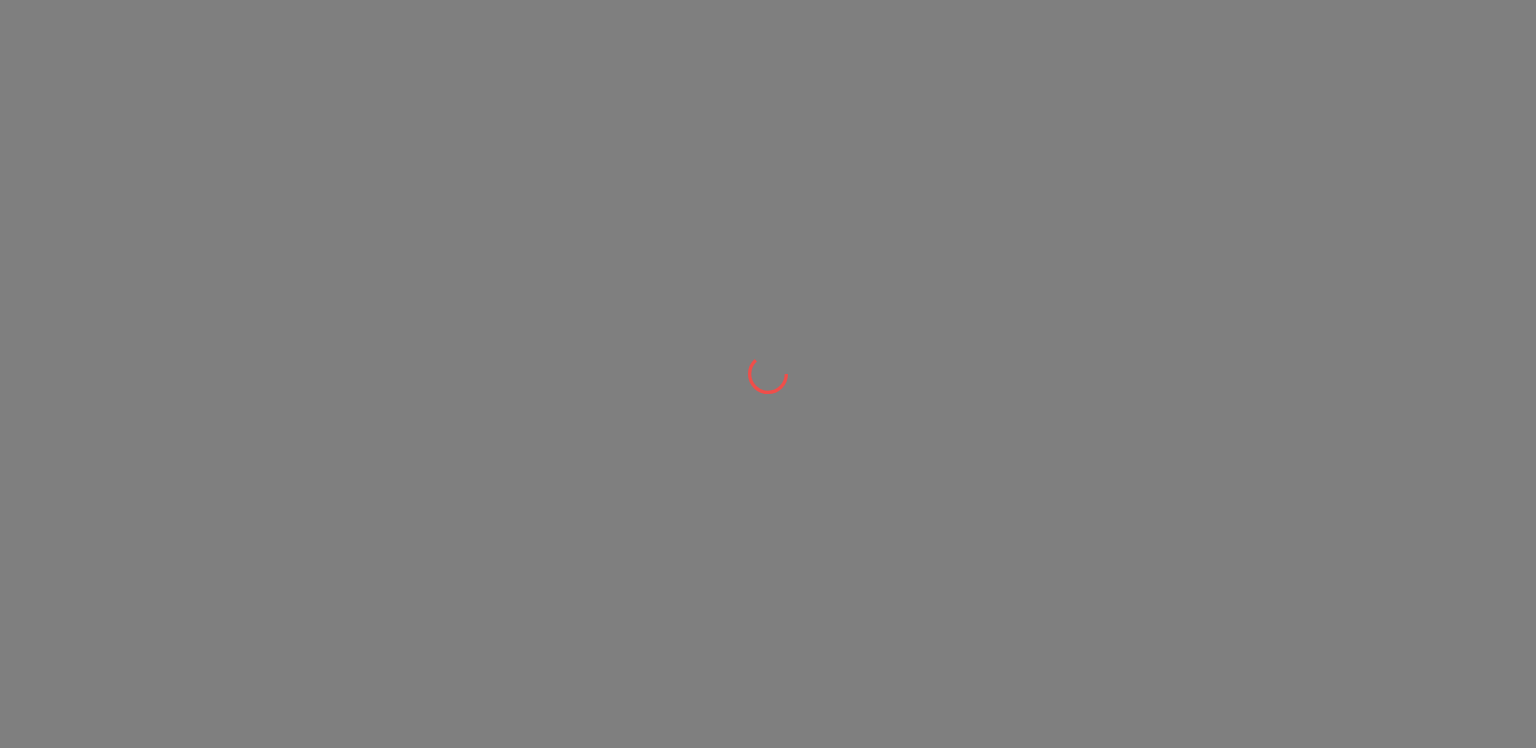 scroll, scrollTop: 0, scrollLeft: 0, axis: both 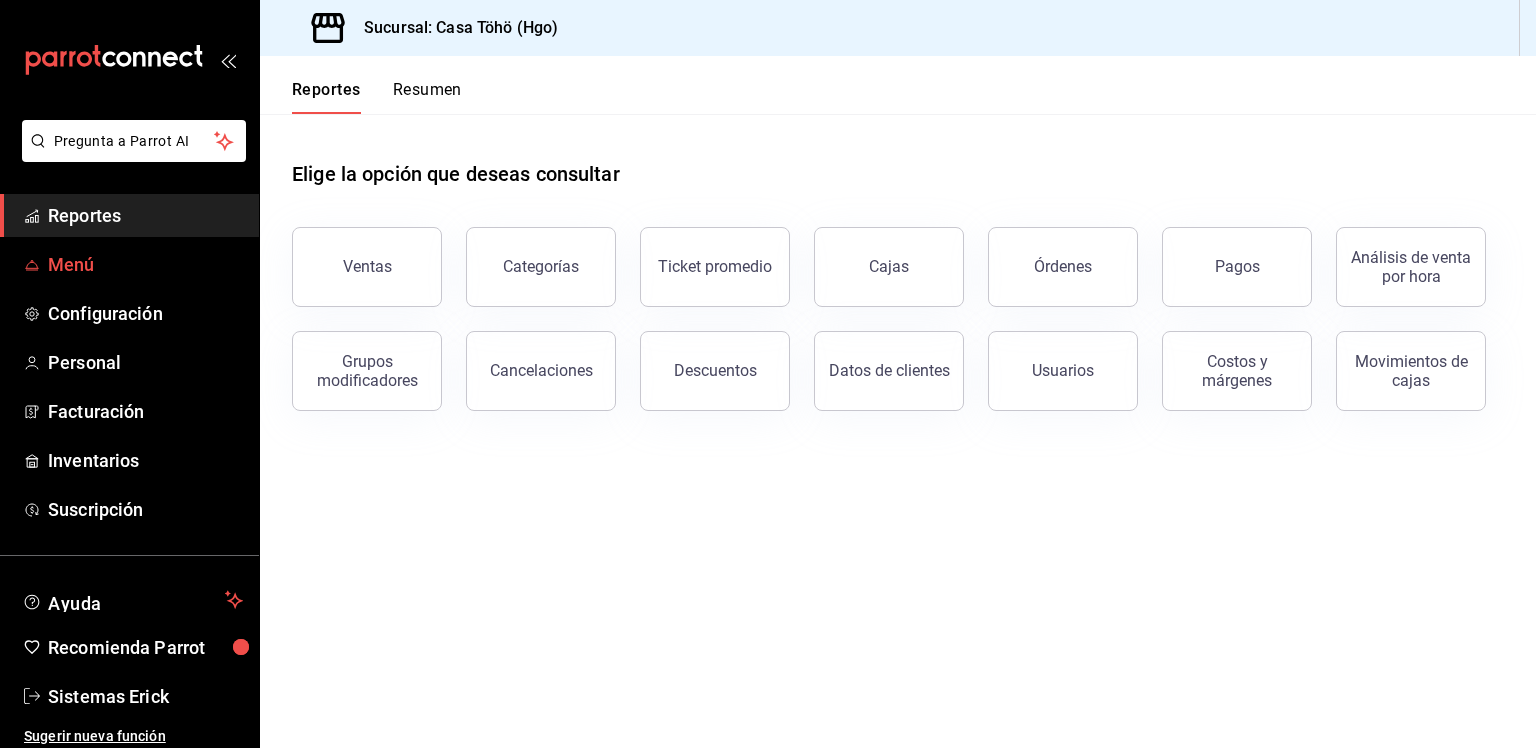 click on "Menú" at bounding box center [129, 264] 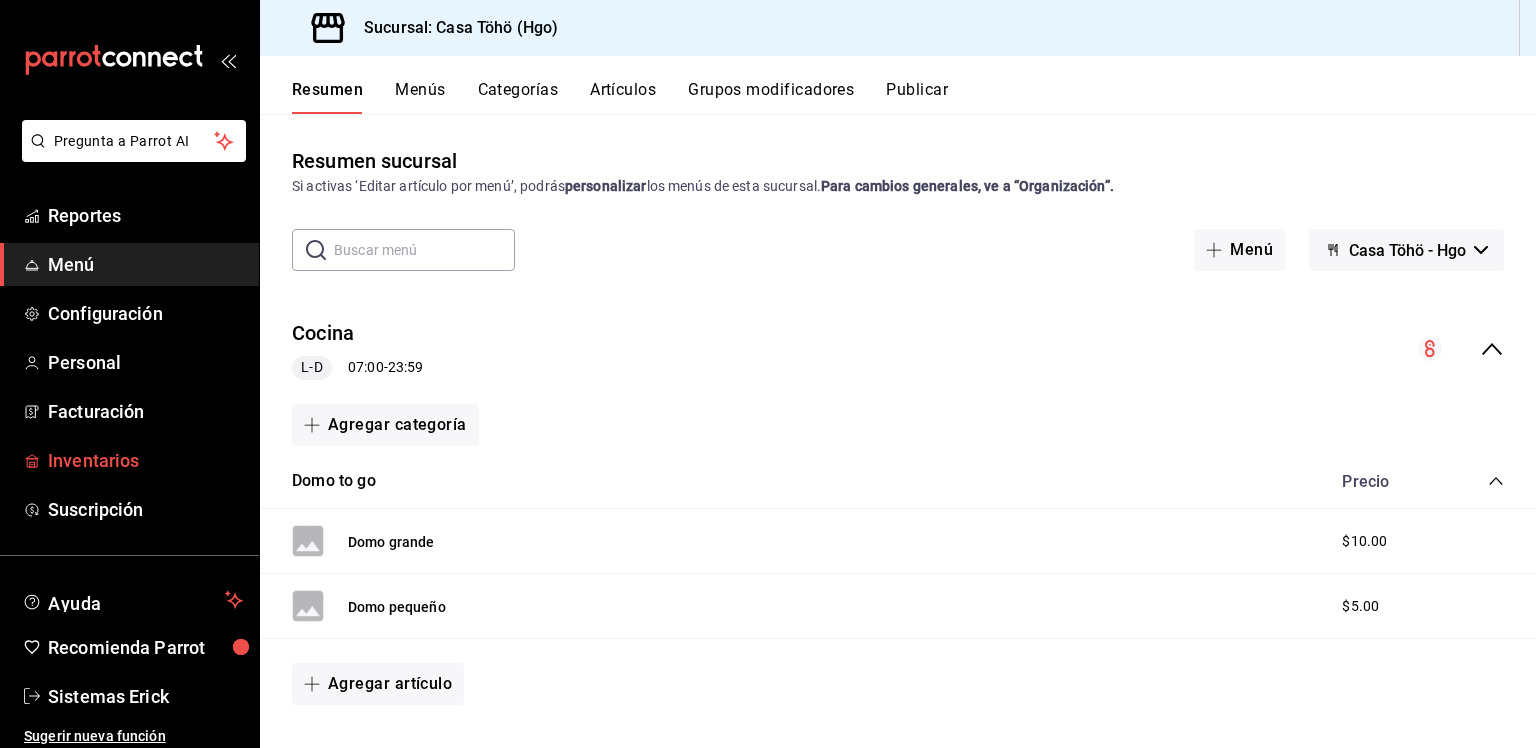 click on "Inventarios" at bounding box center [145, 460] 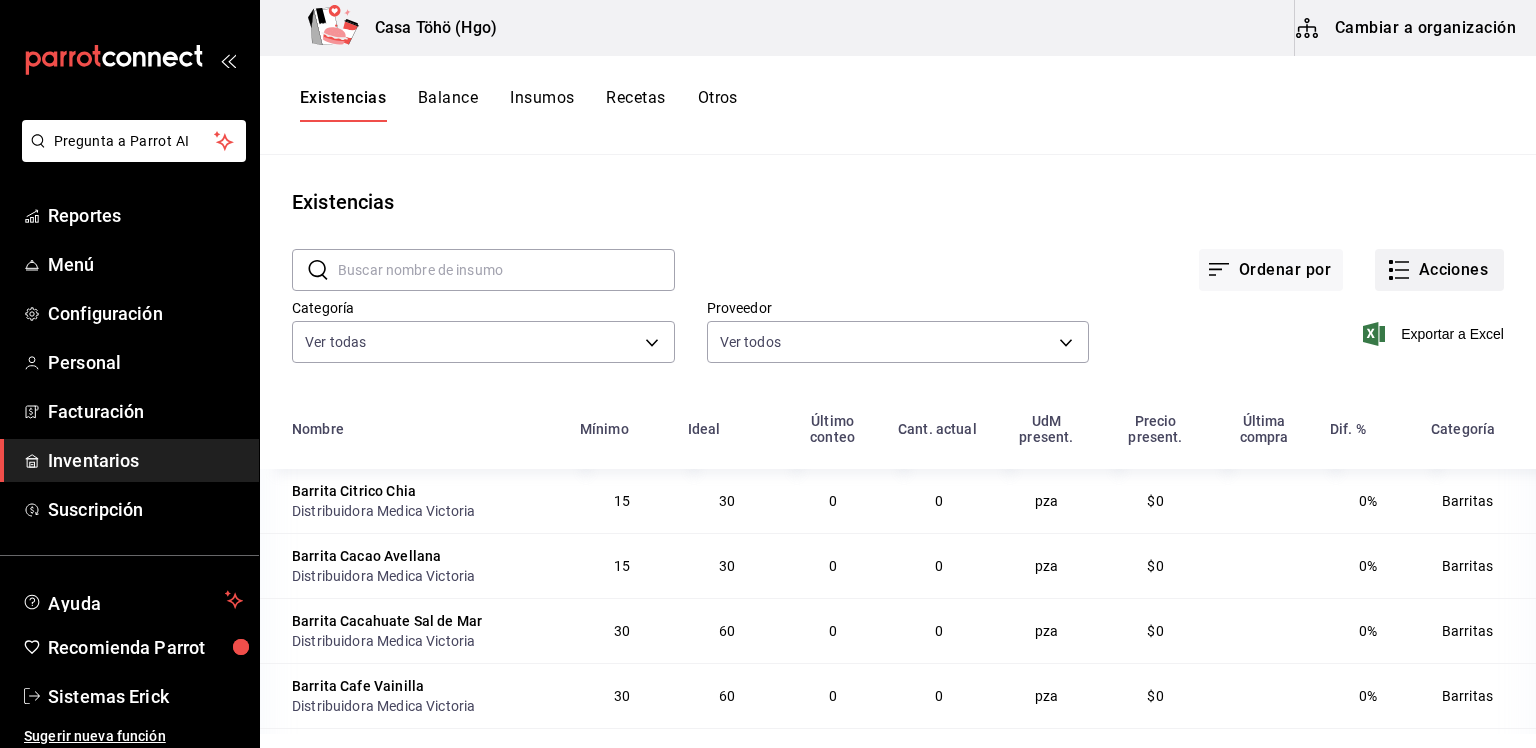 click on "Acciones" at bounding box center (1439, 270) 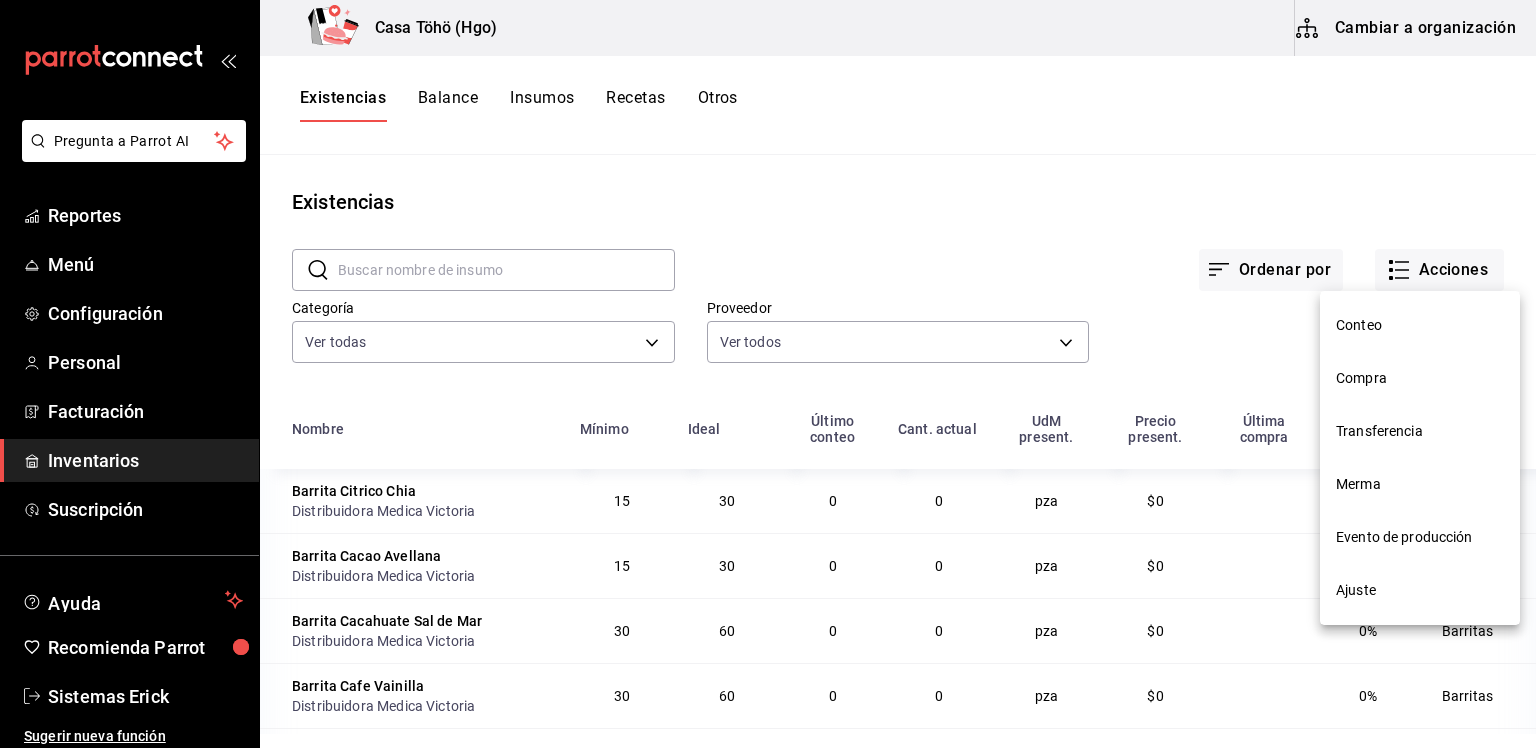 click at bounding box center [768, 374] 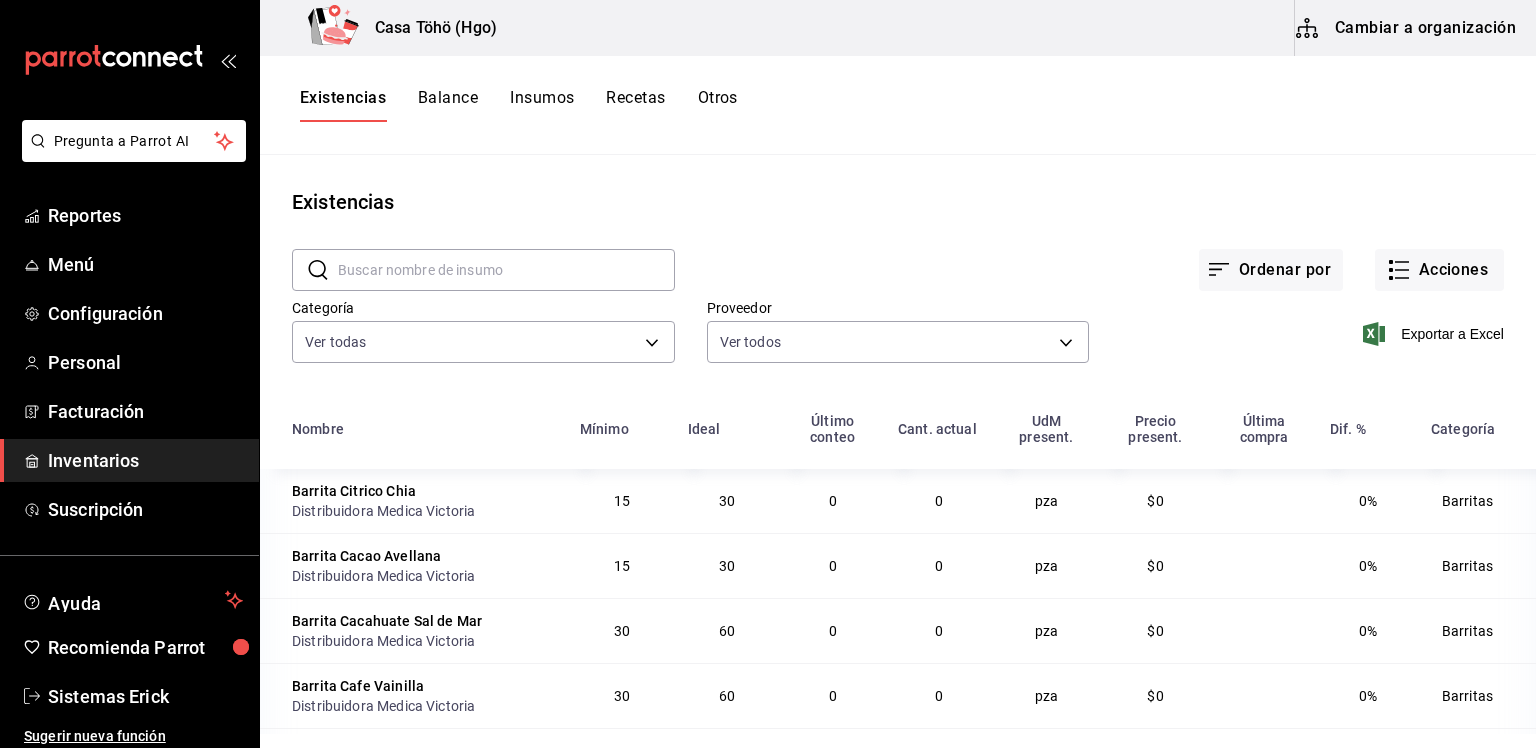 click on "Existencias Balance Insumos Recetas Otros" at bounding box center [519, 105] 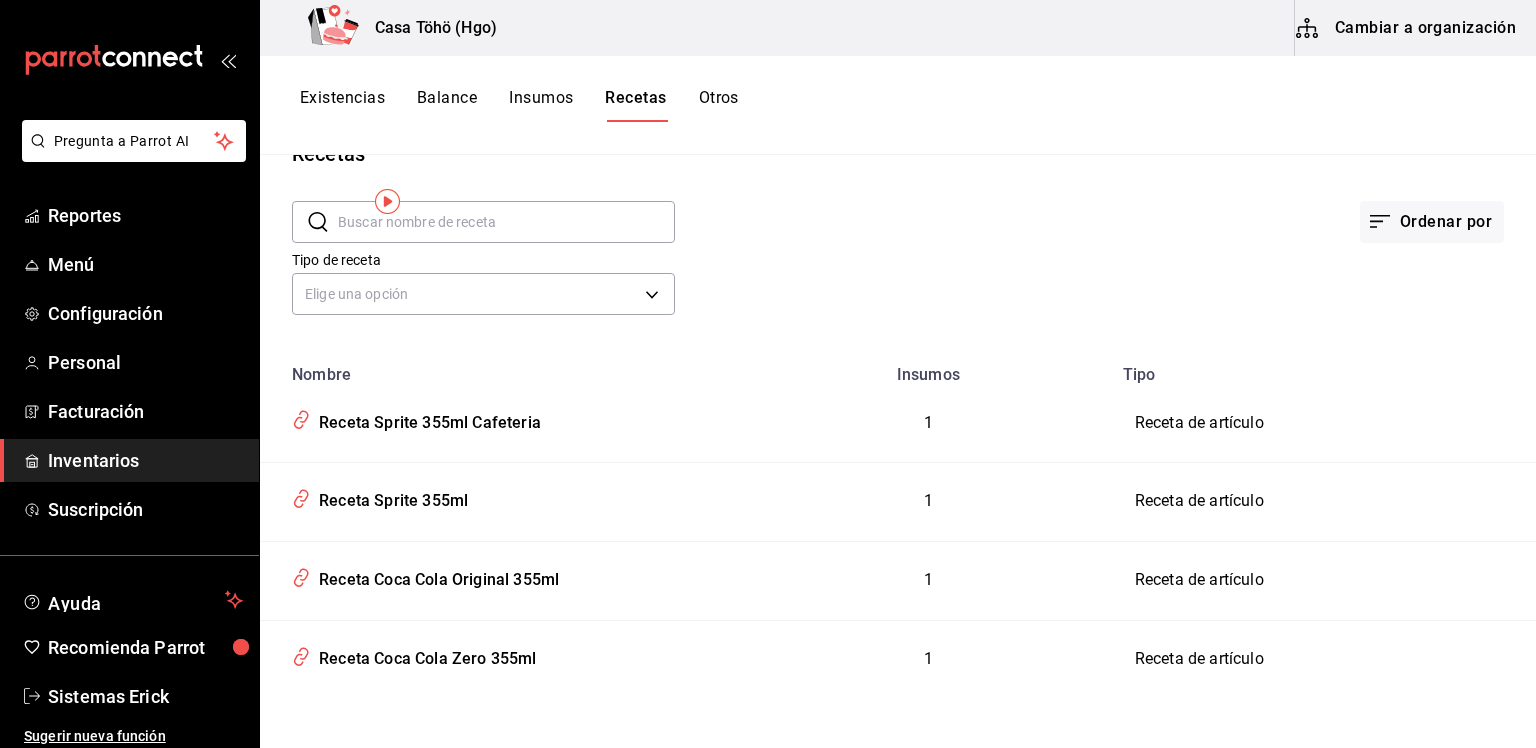 scroll, scrollTop: 0, scrollLeft: 0, axis: both 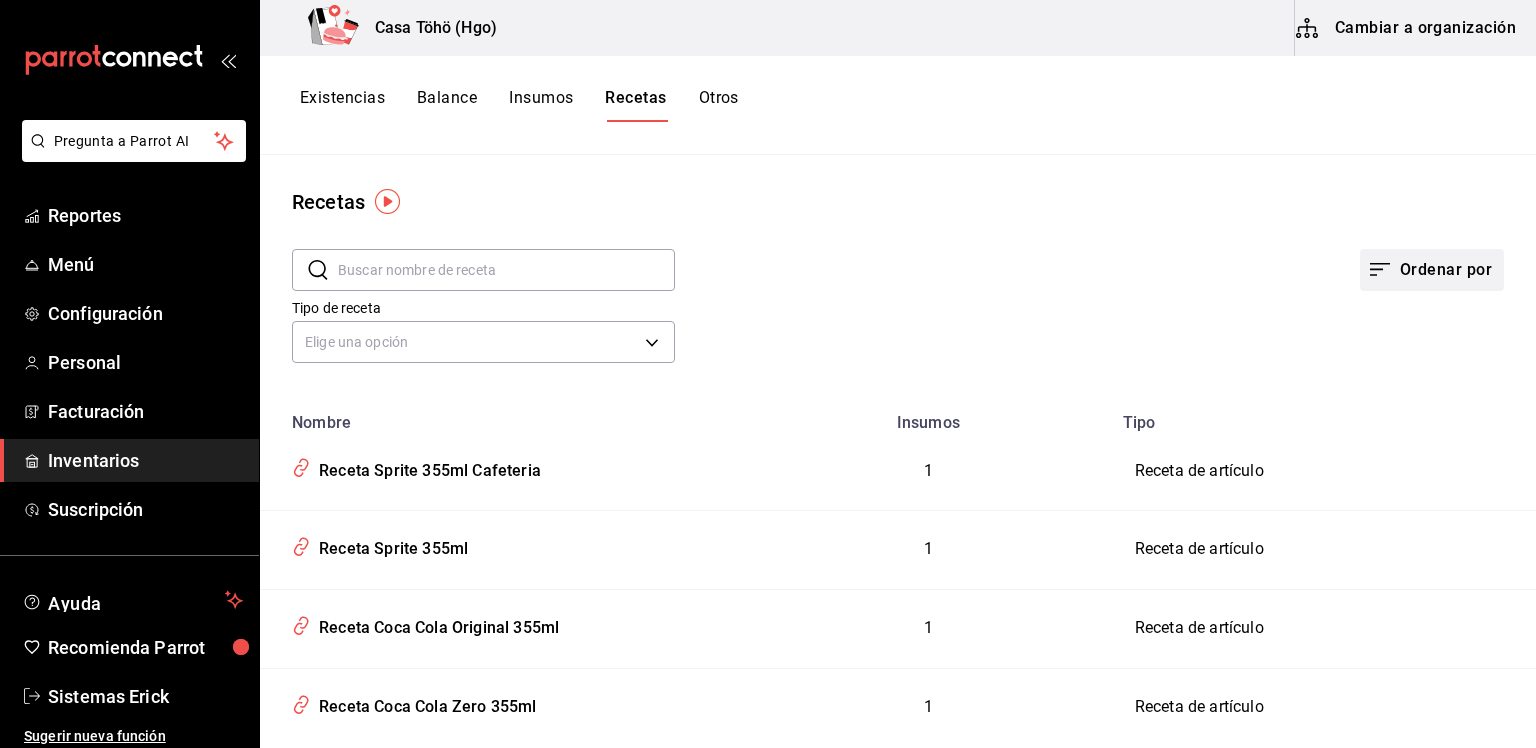 click on "Ordenar por" at bounding box center [1432, 270] 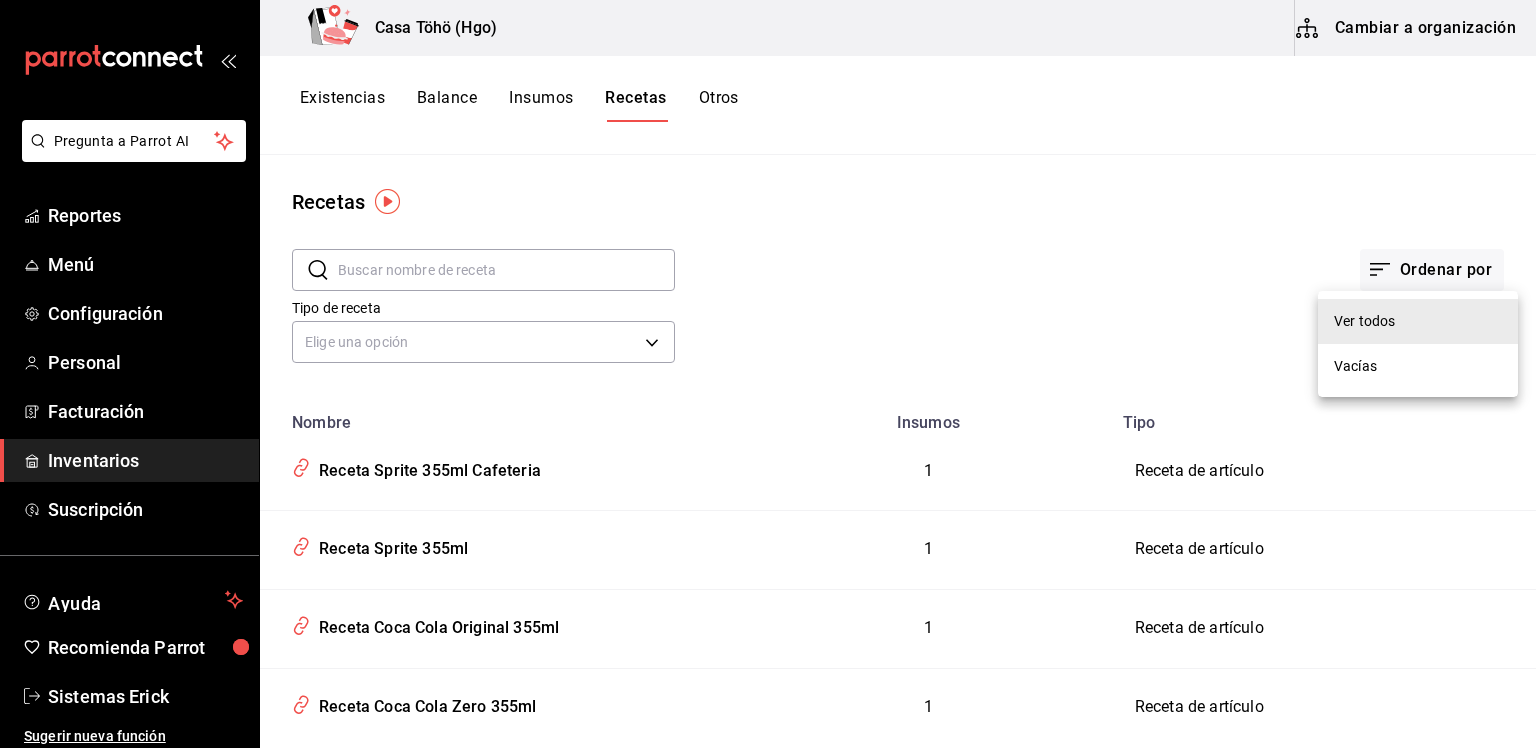 click at bounding box center (768, 374) 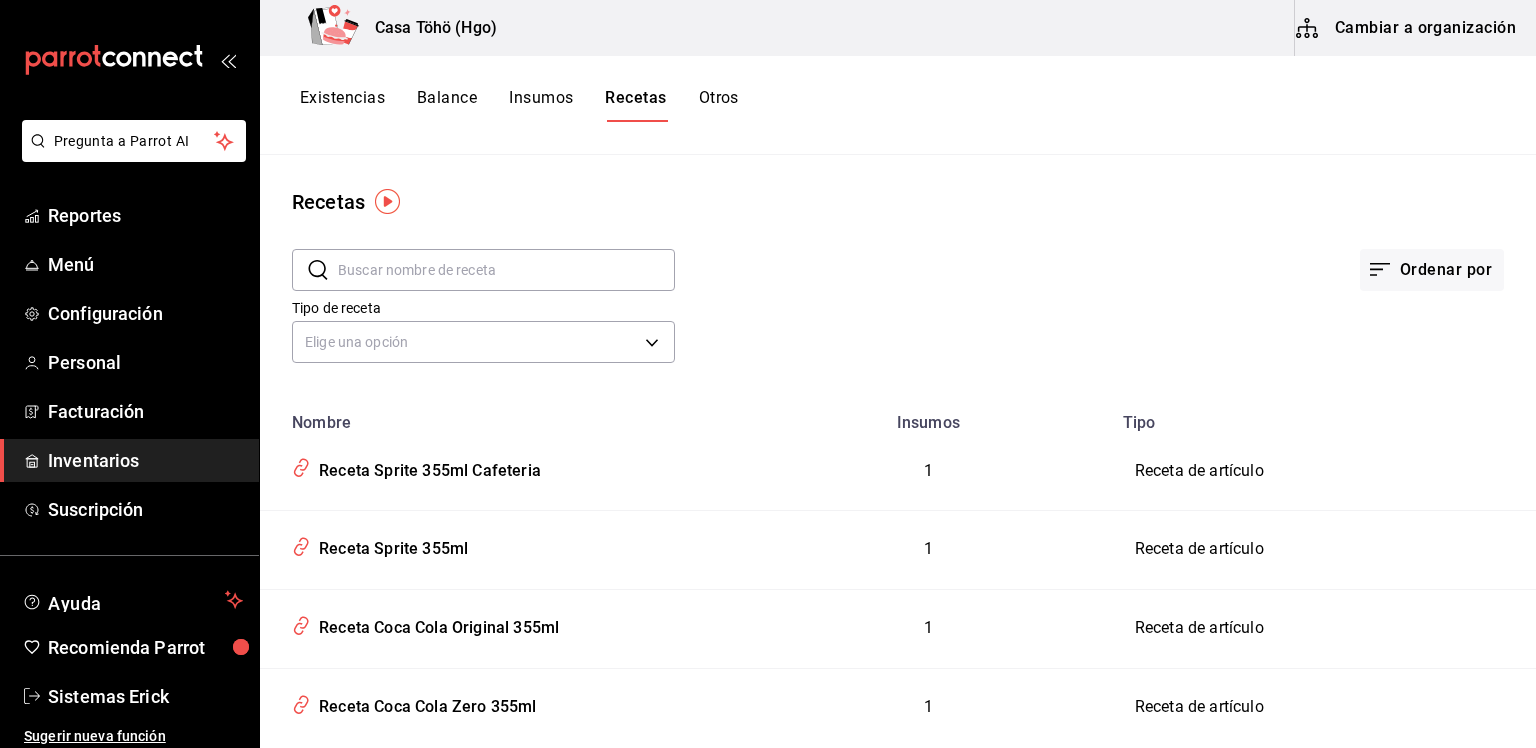 click on "Insumos" at bounding box center (541, 105) 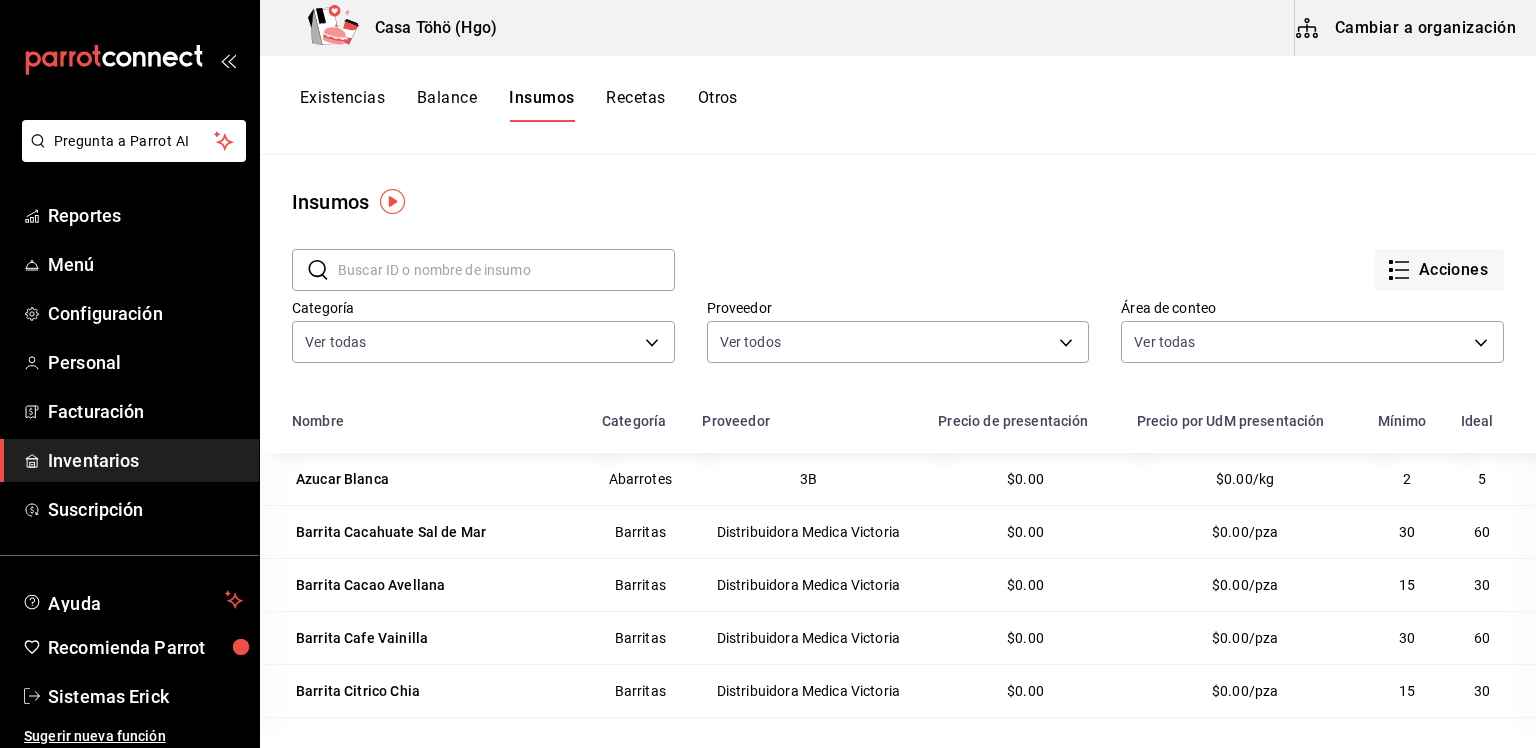 click on "Existencias" at bounding box center (342, 105) 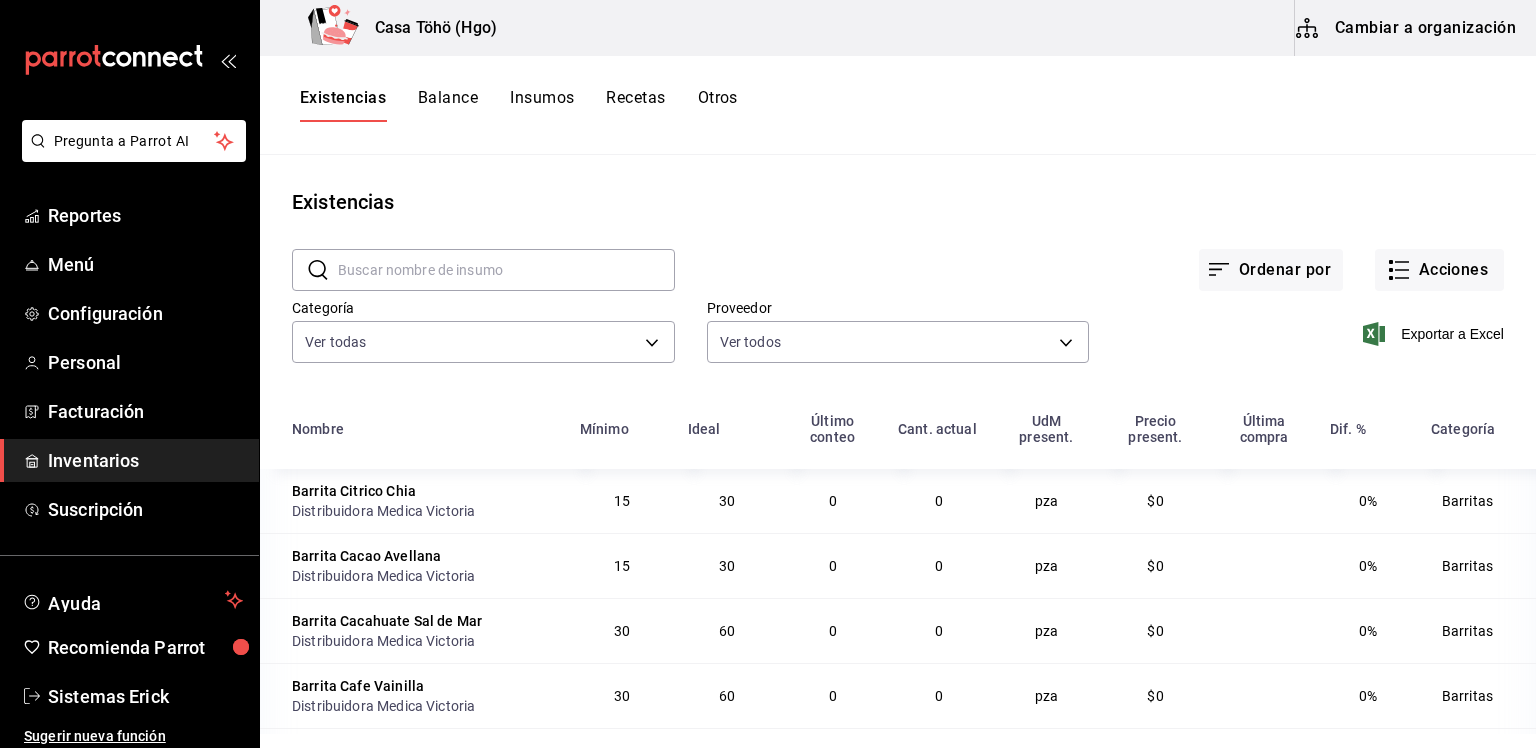 click on "Cambiar a organización" at bounding box center [1407, 28] 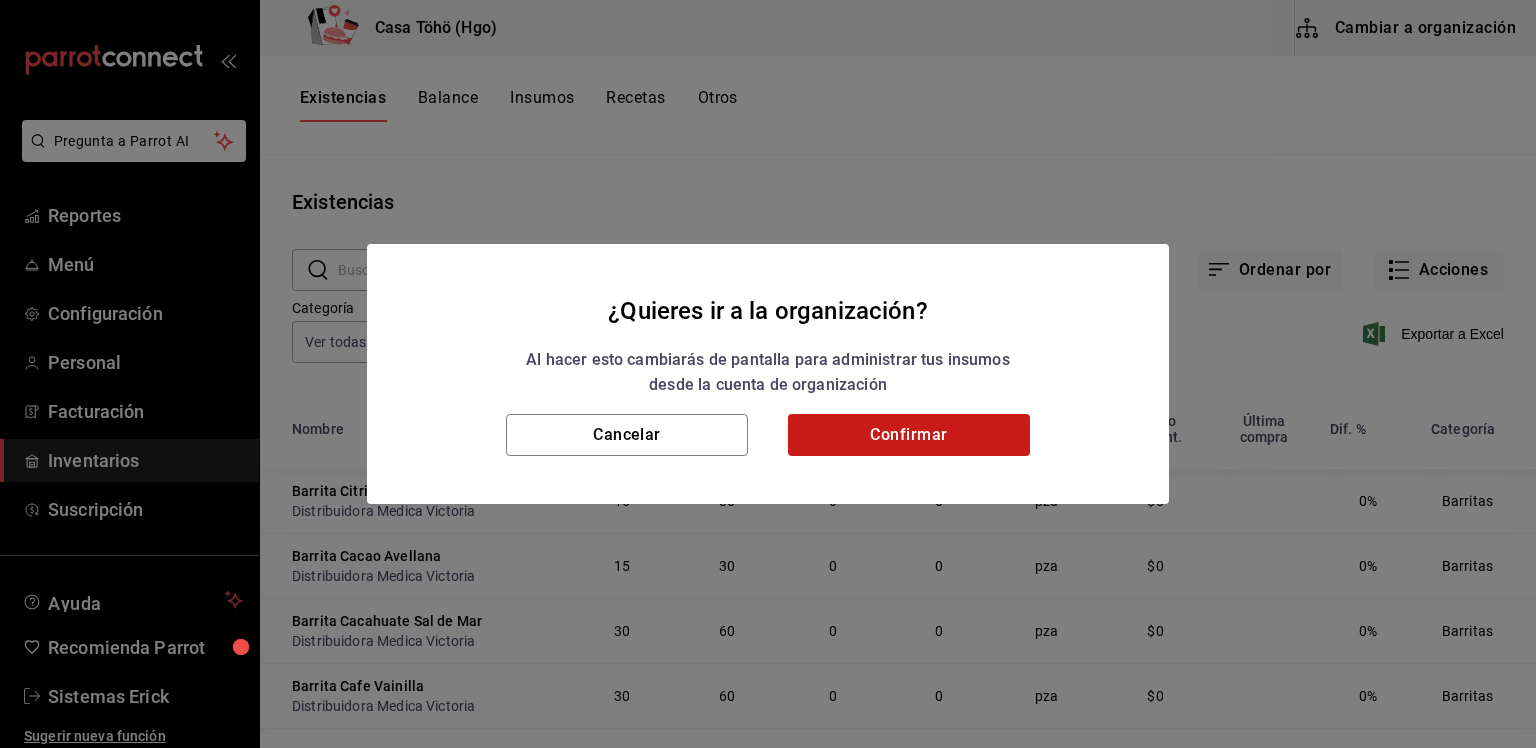 drag, startPoint x: 898, startPoint y: 461, endPoint x: 923, endPoint y: 445, distance: 29.681644 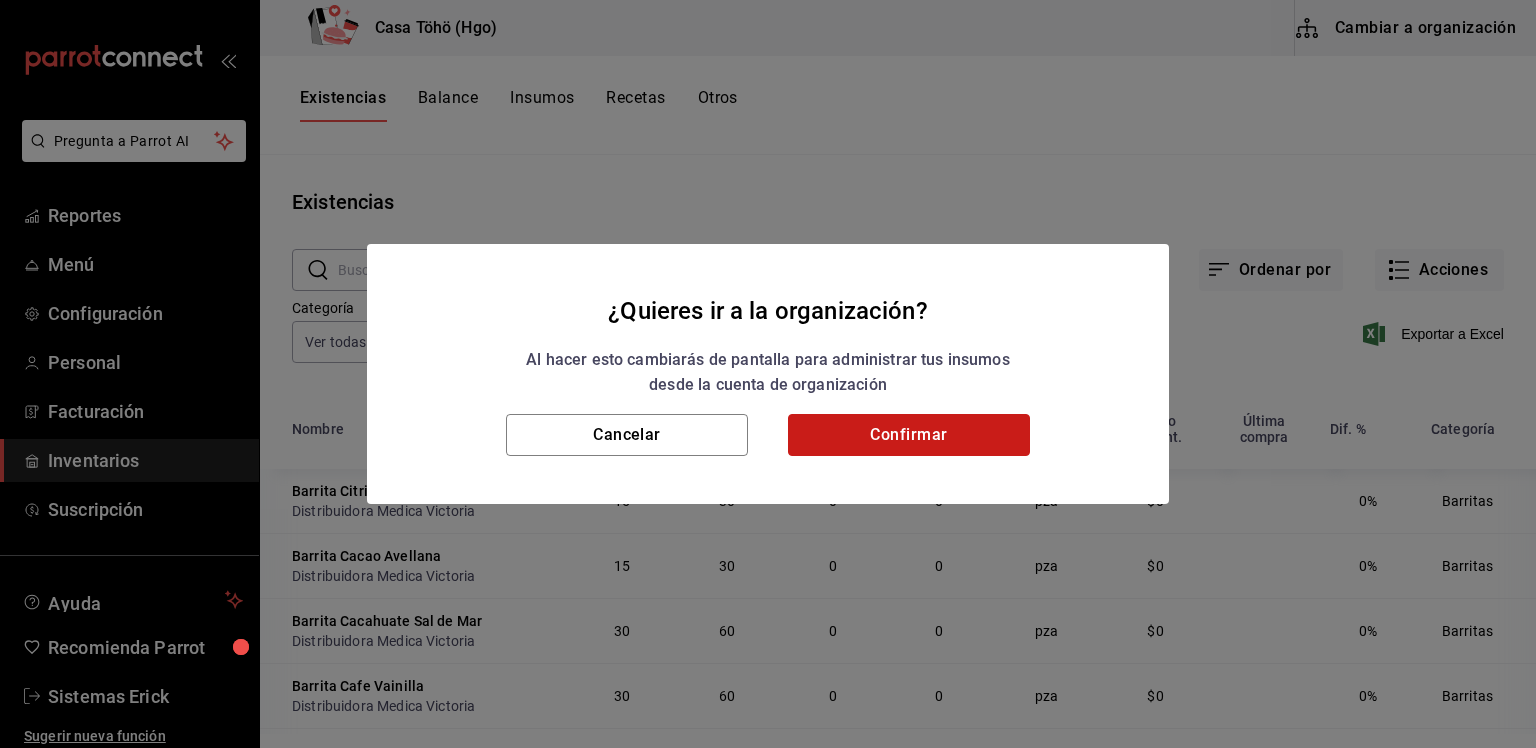 click on "Confirmar" at bounding box center [909, 435] 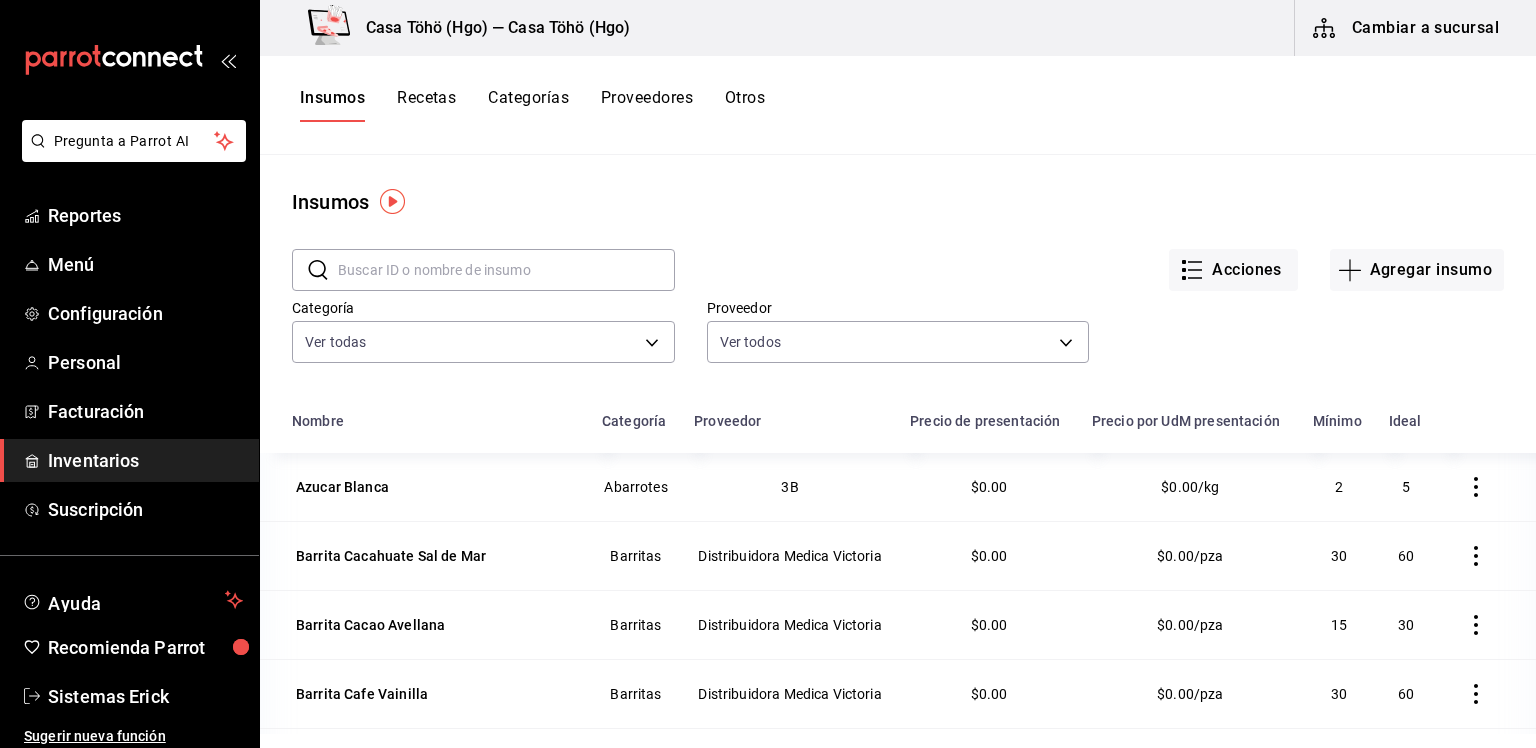 click on "Proveedores" at bounding box center [647, 105] 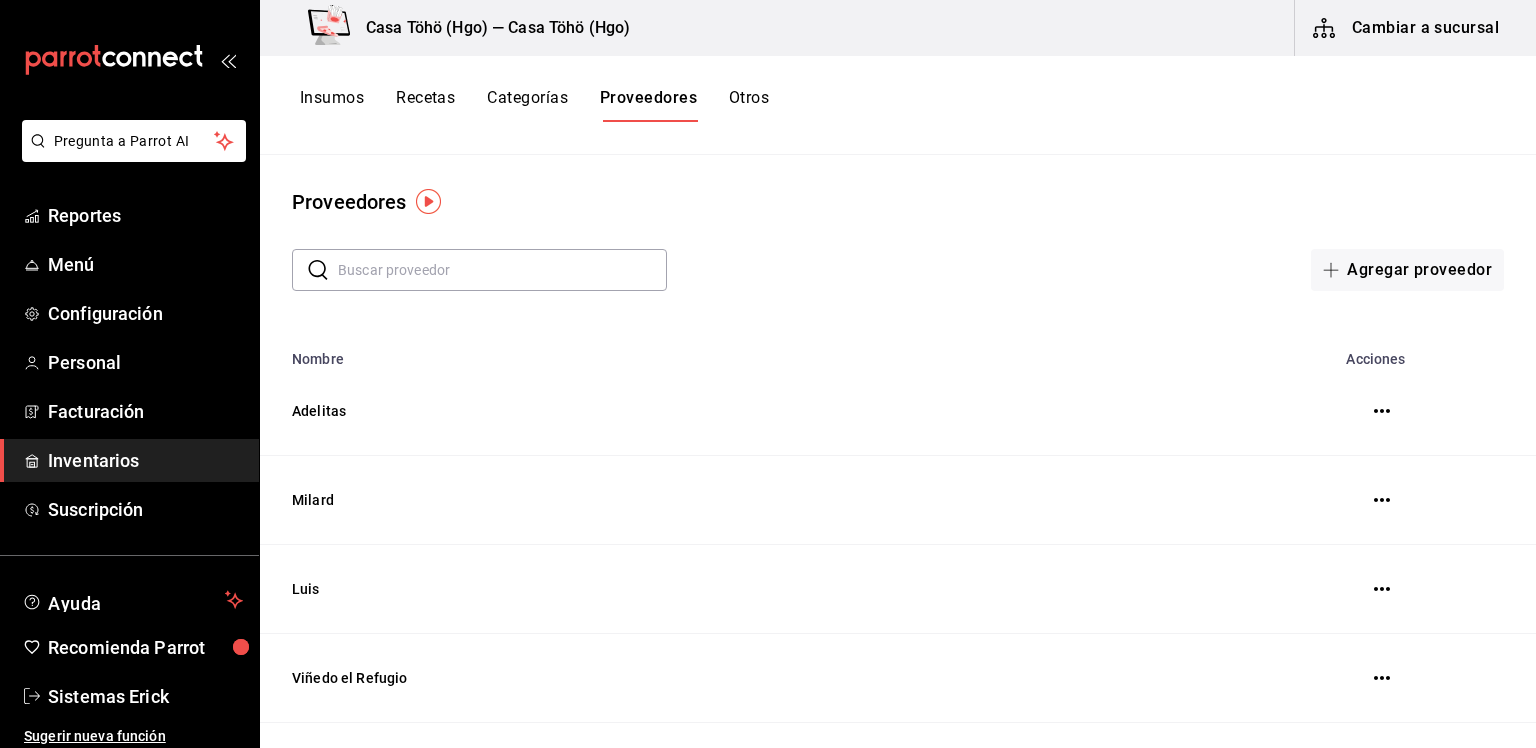 click on "Categorías" at bounding box center [527, 105] 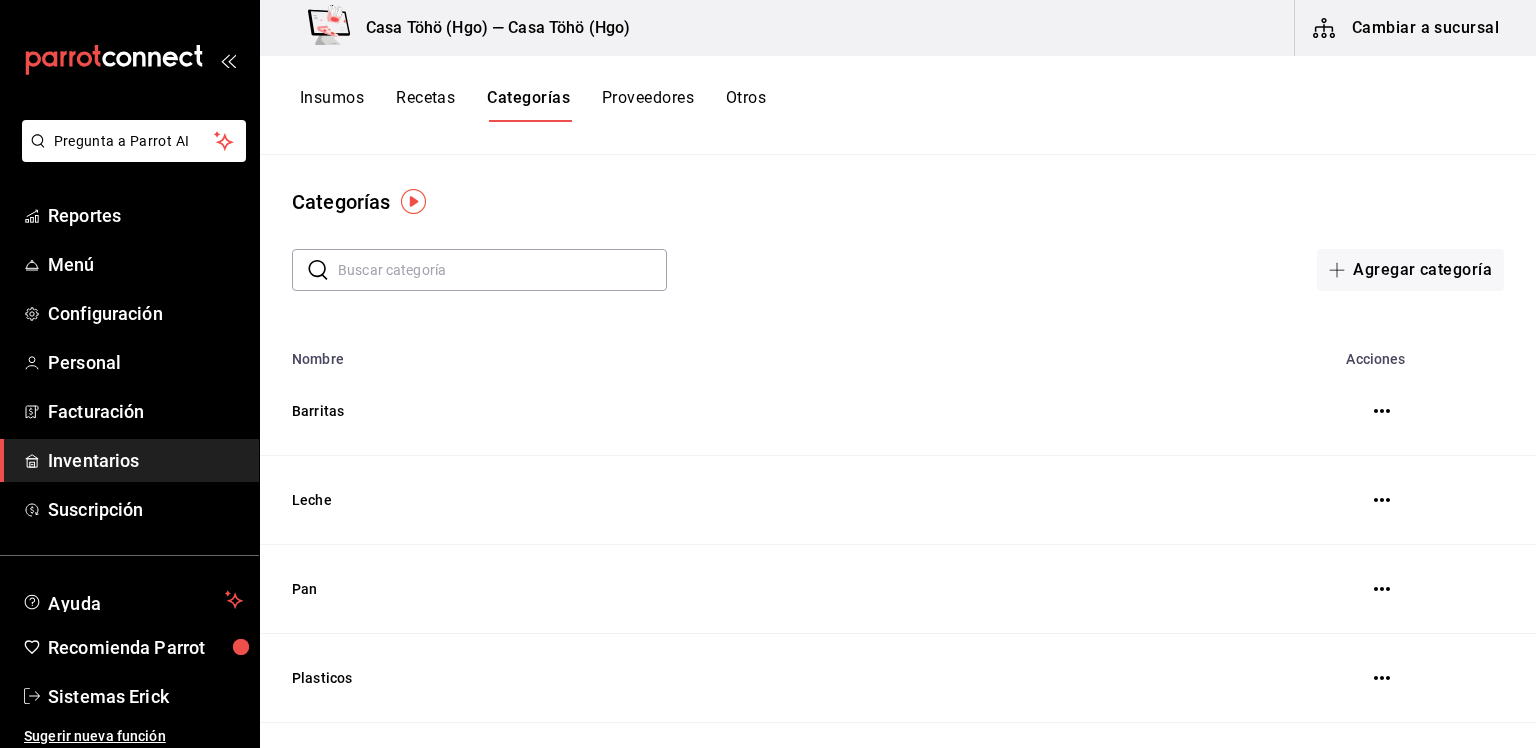 click on "Recetas" at bounding box center (425, 105) 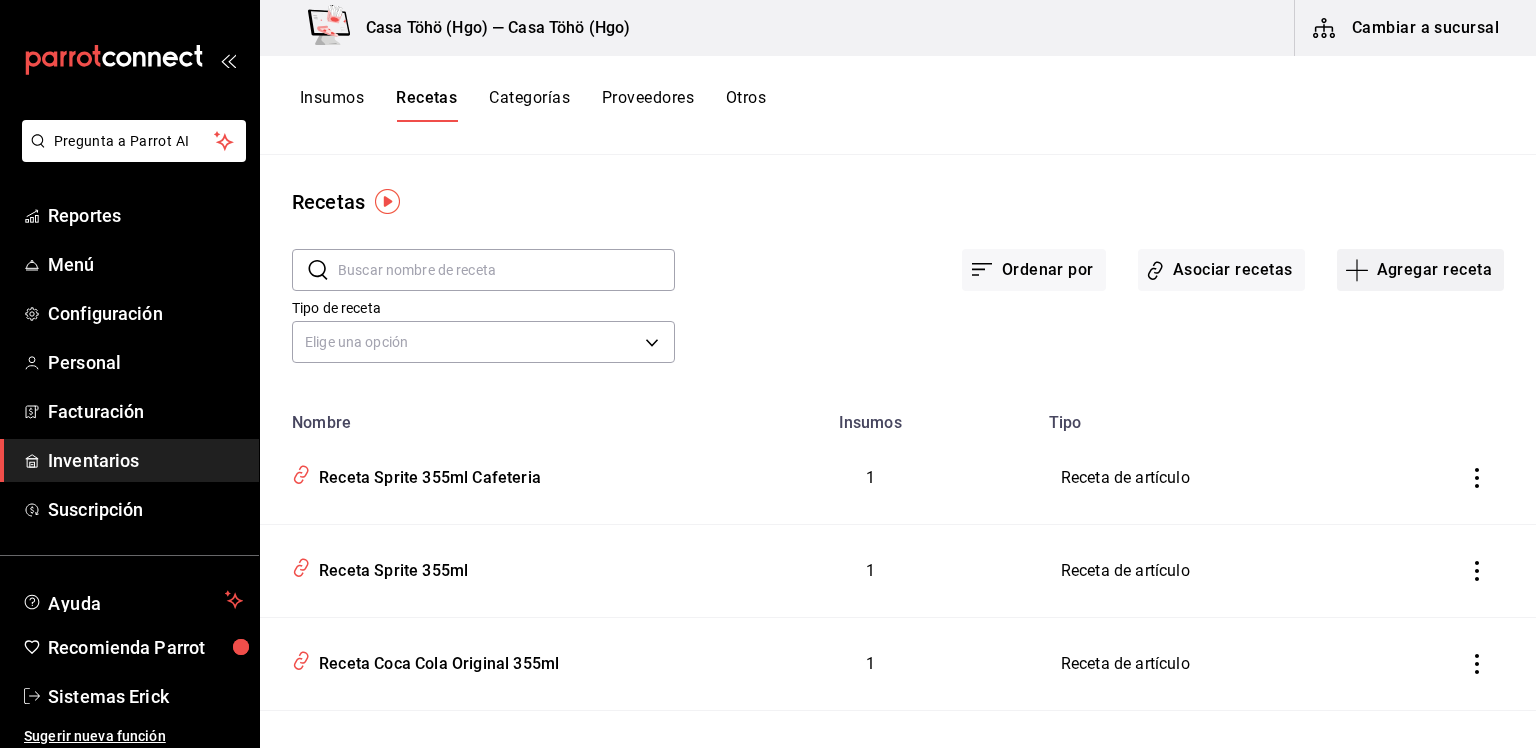 click on "Agregar receta" at bounding box center (1420, 270) 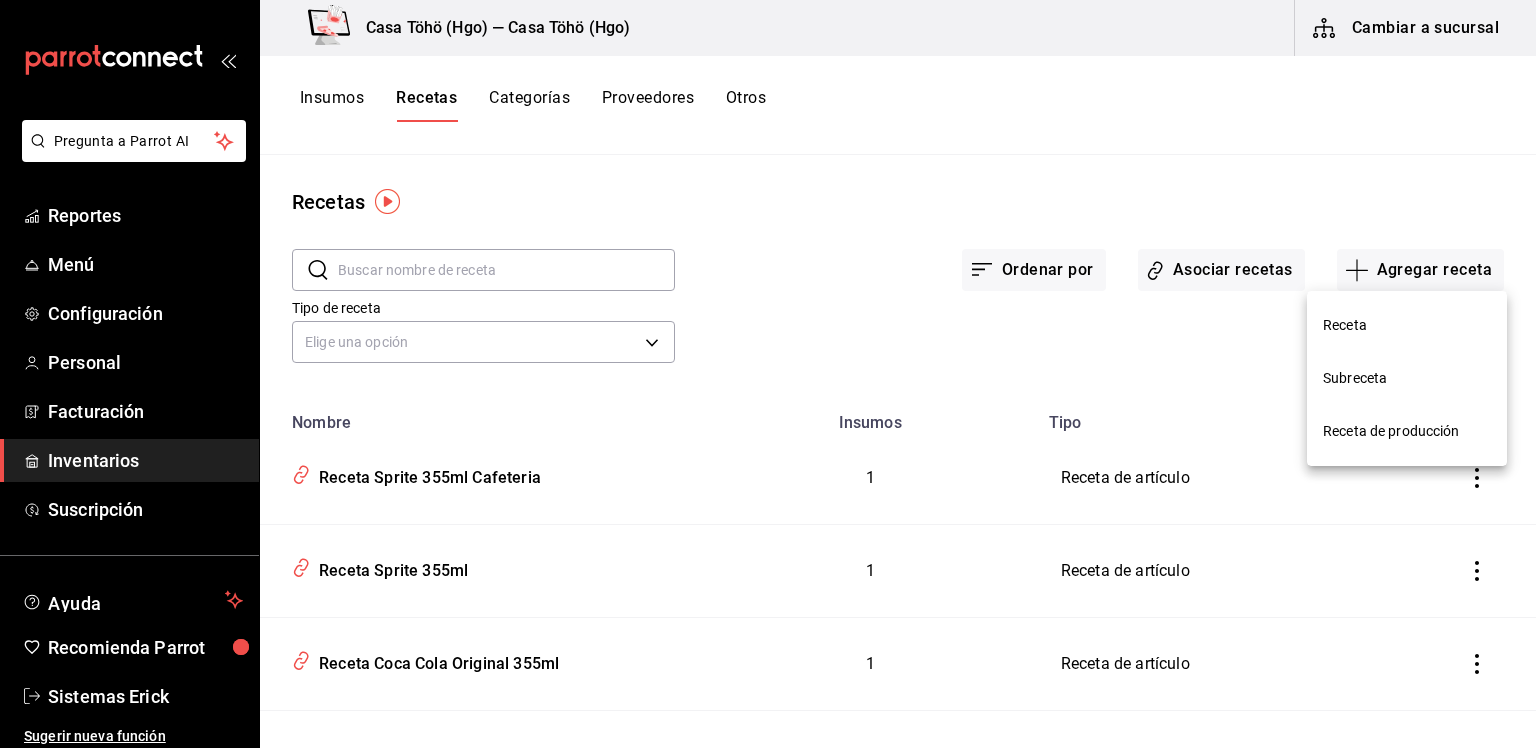 click on "Receta" at bounding box center [1407, 325] 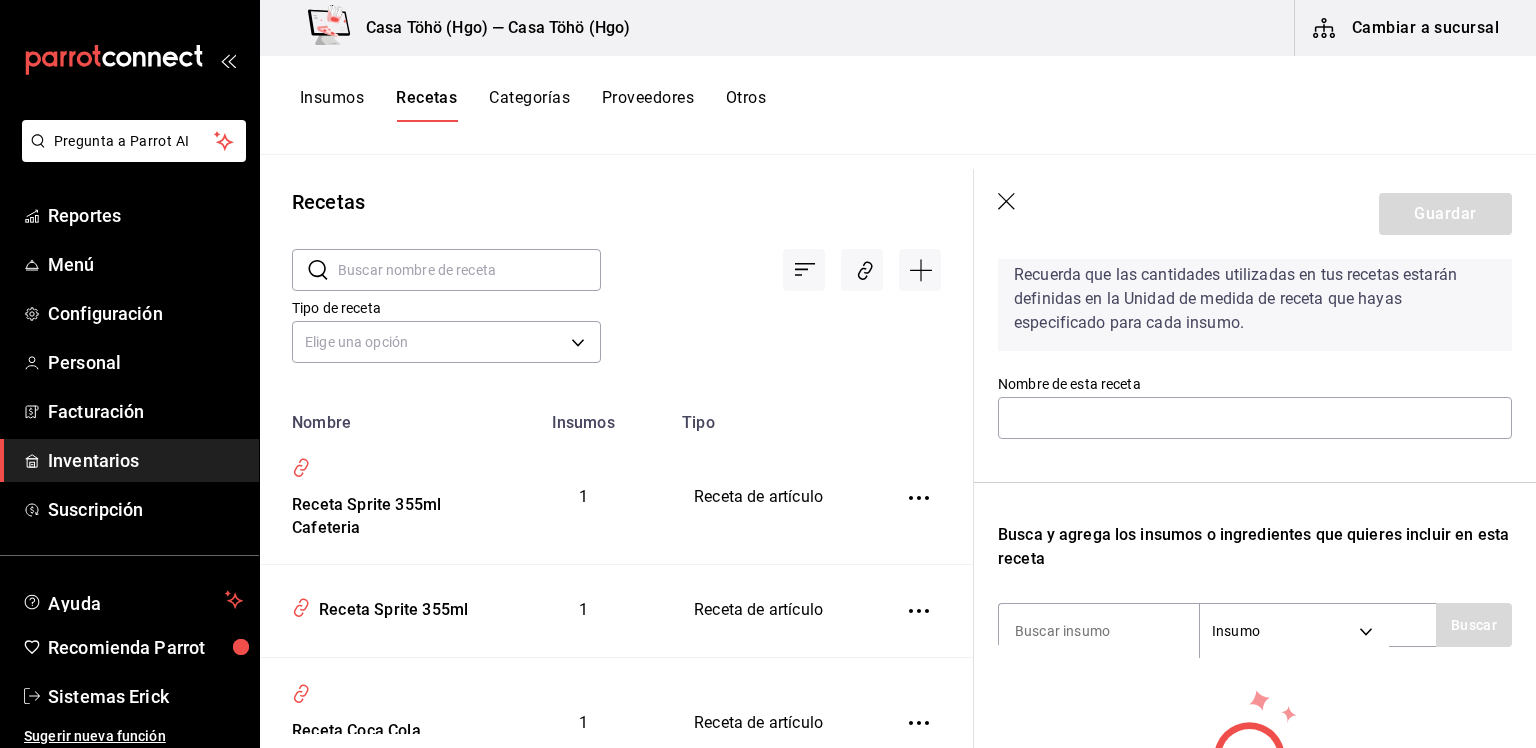 scroll, scrollTop: 92, scrollLeft: 0, axis: vertical 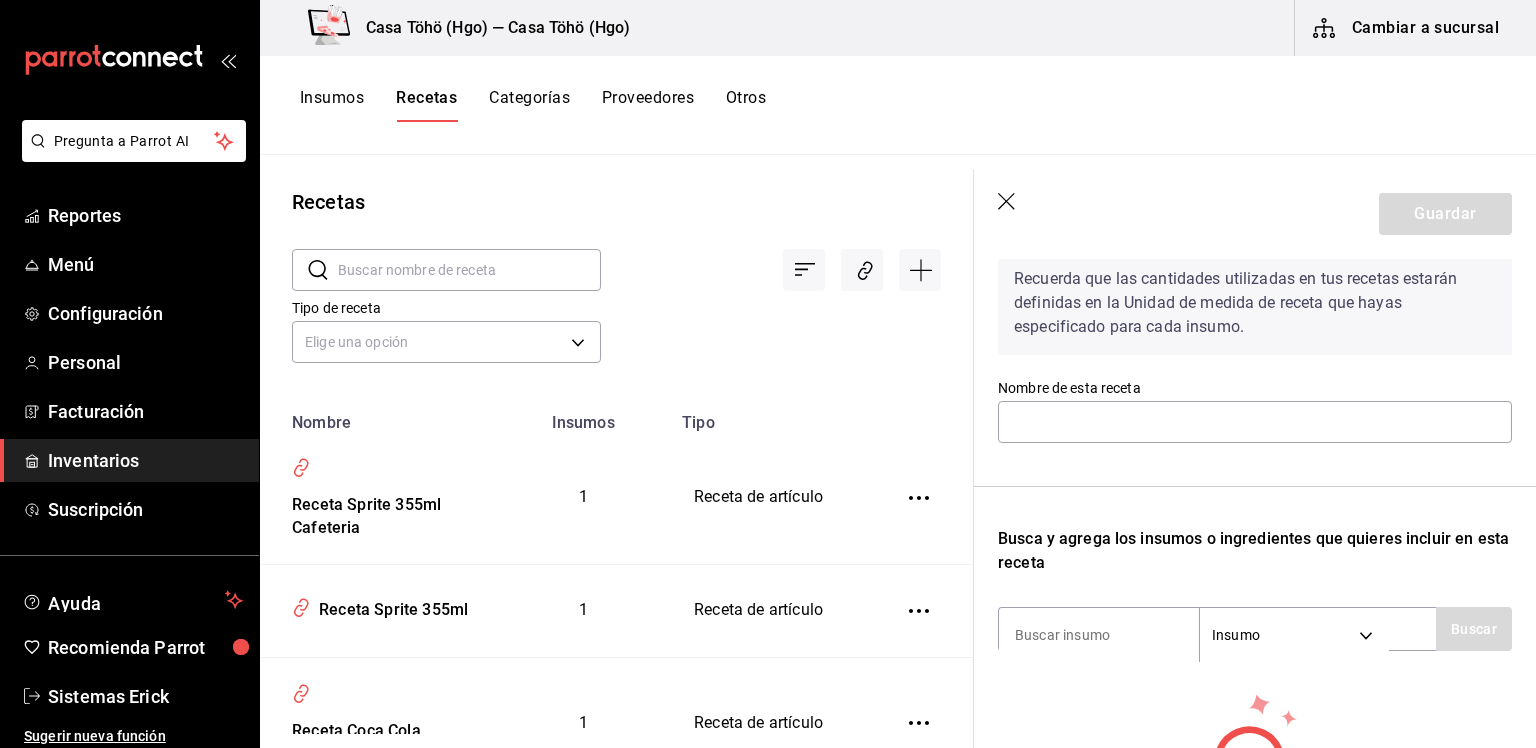 click on "Nombre de esta receta" at bounding box center (1255, 412) 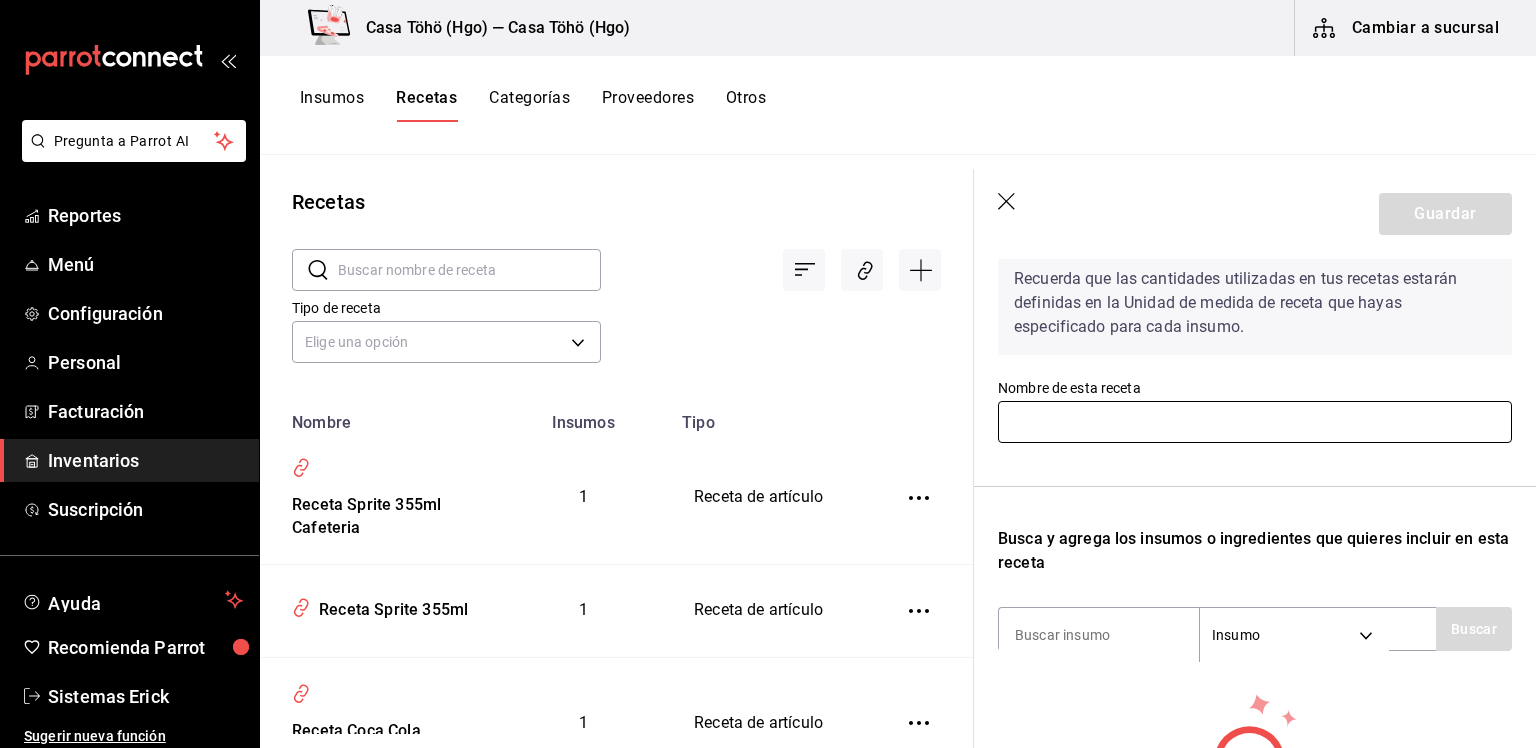 click at bounding box center (1255, 422) 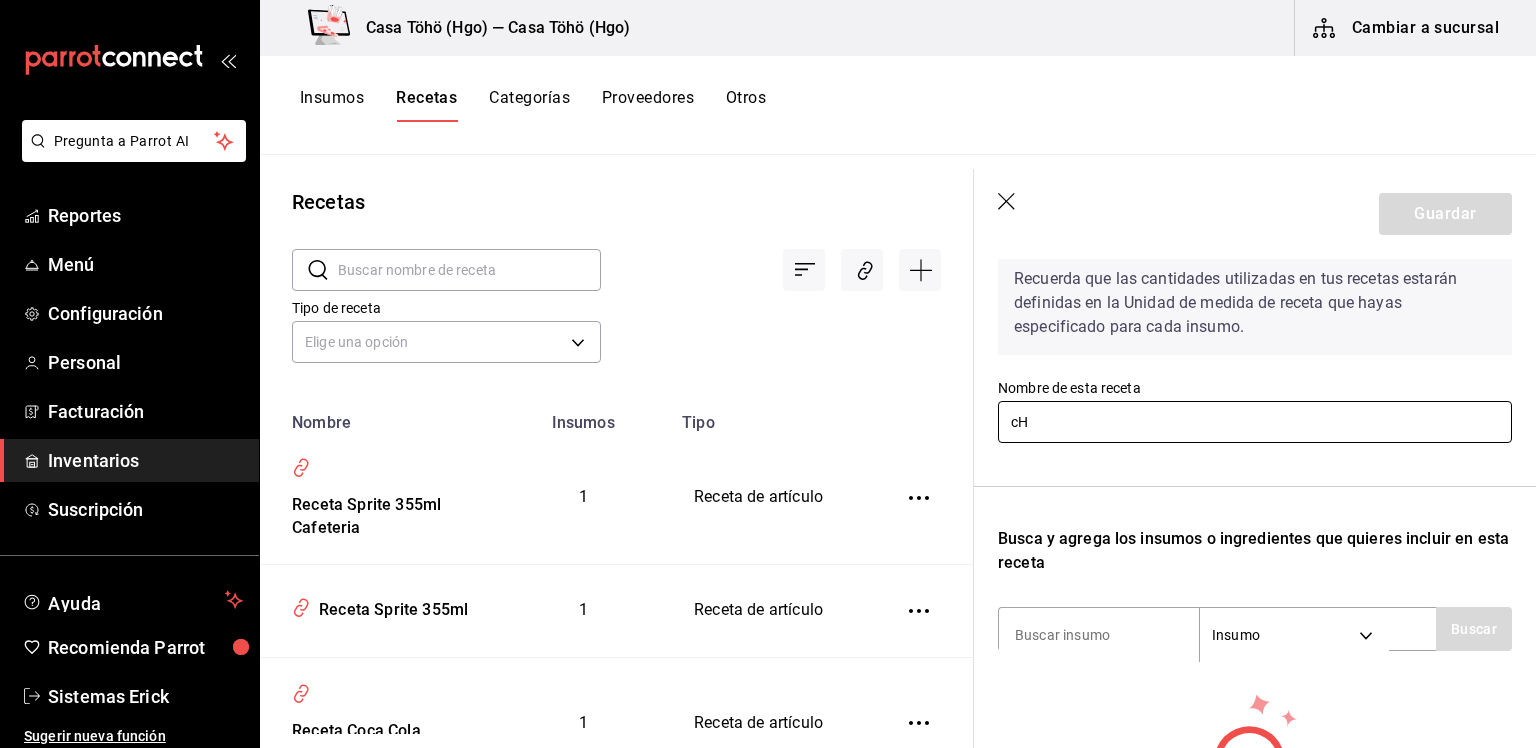 type on "c" 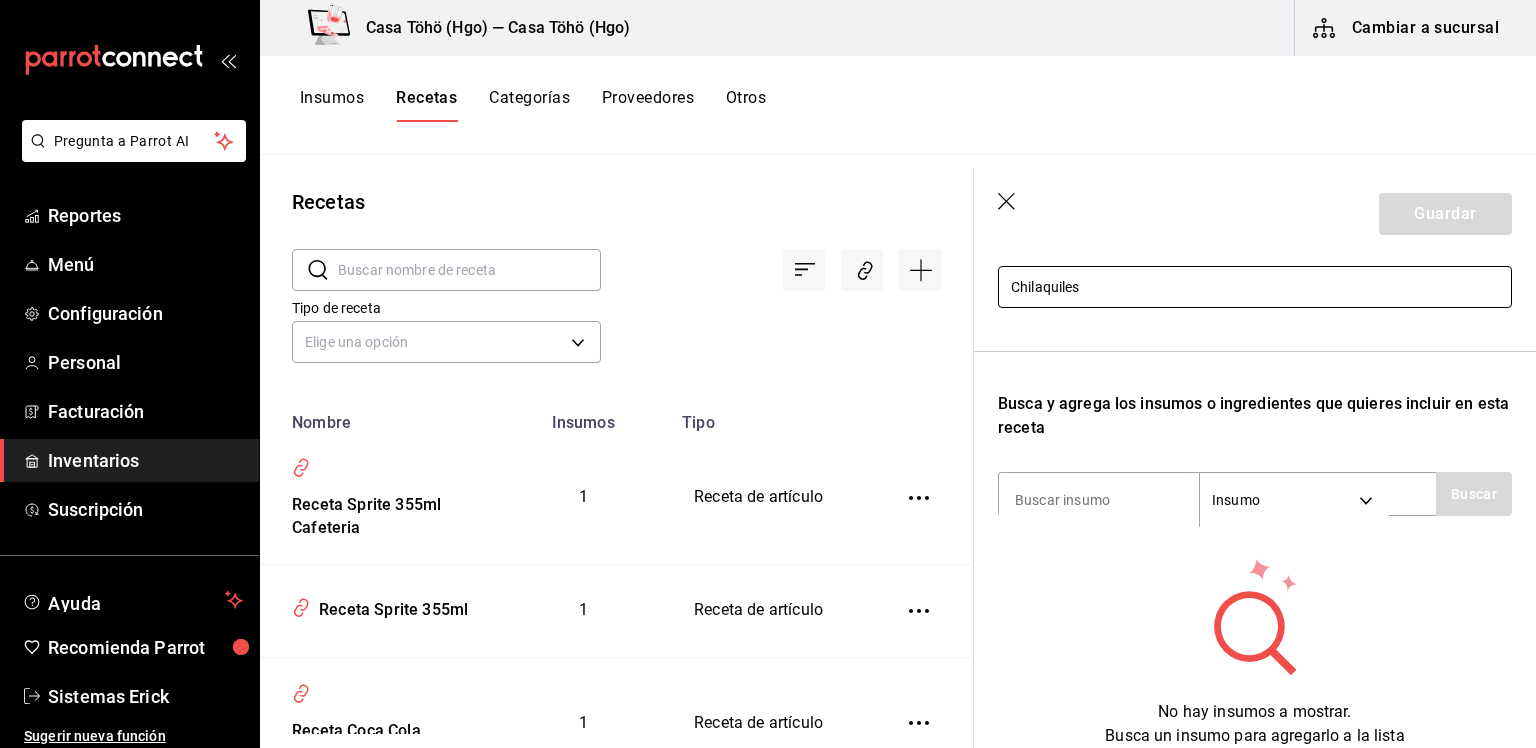 scroll, scrollTop: 228, scrollLeft: 0, axis: vertical 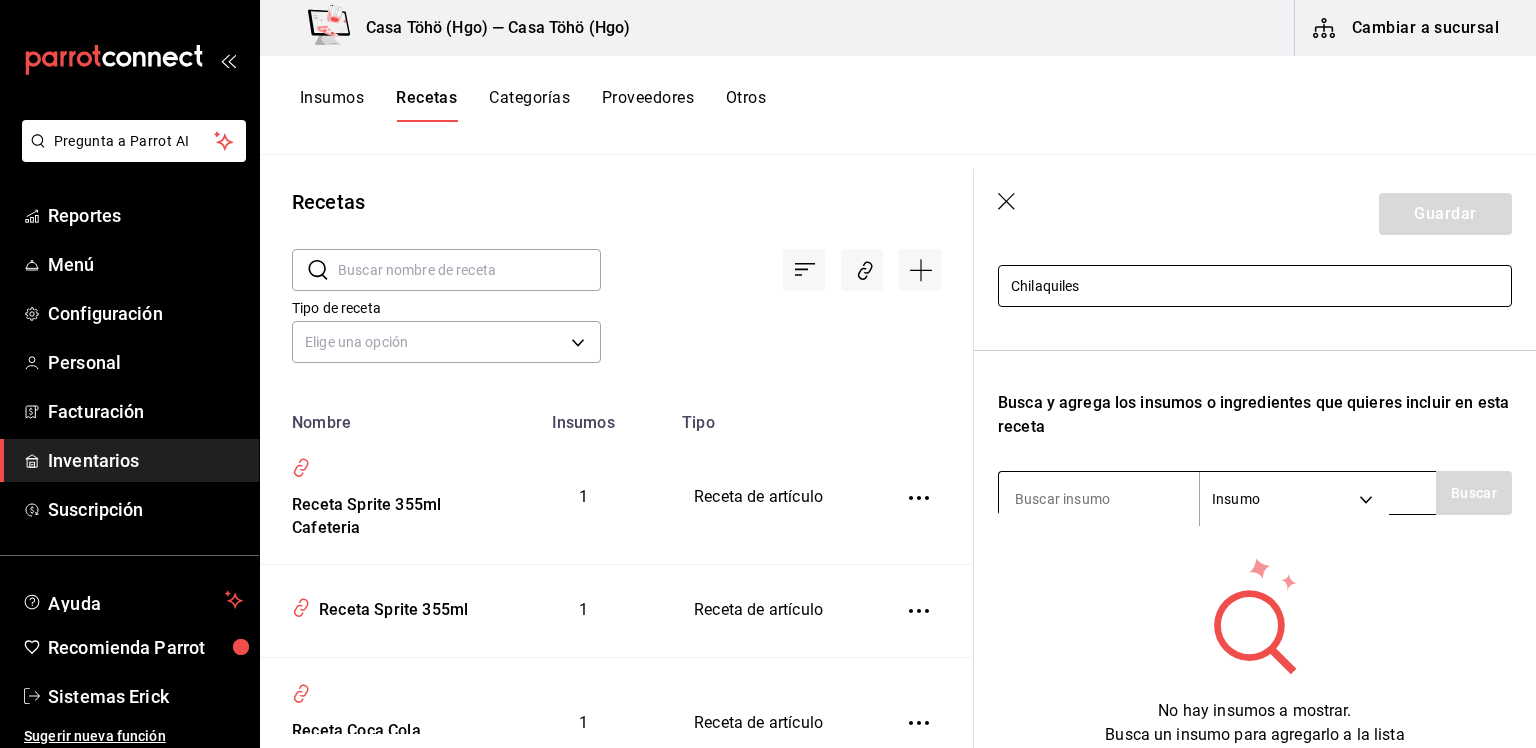 type on "Chilaquiles" 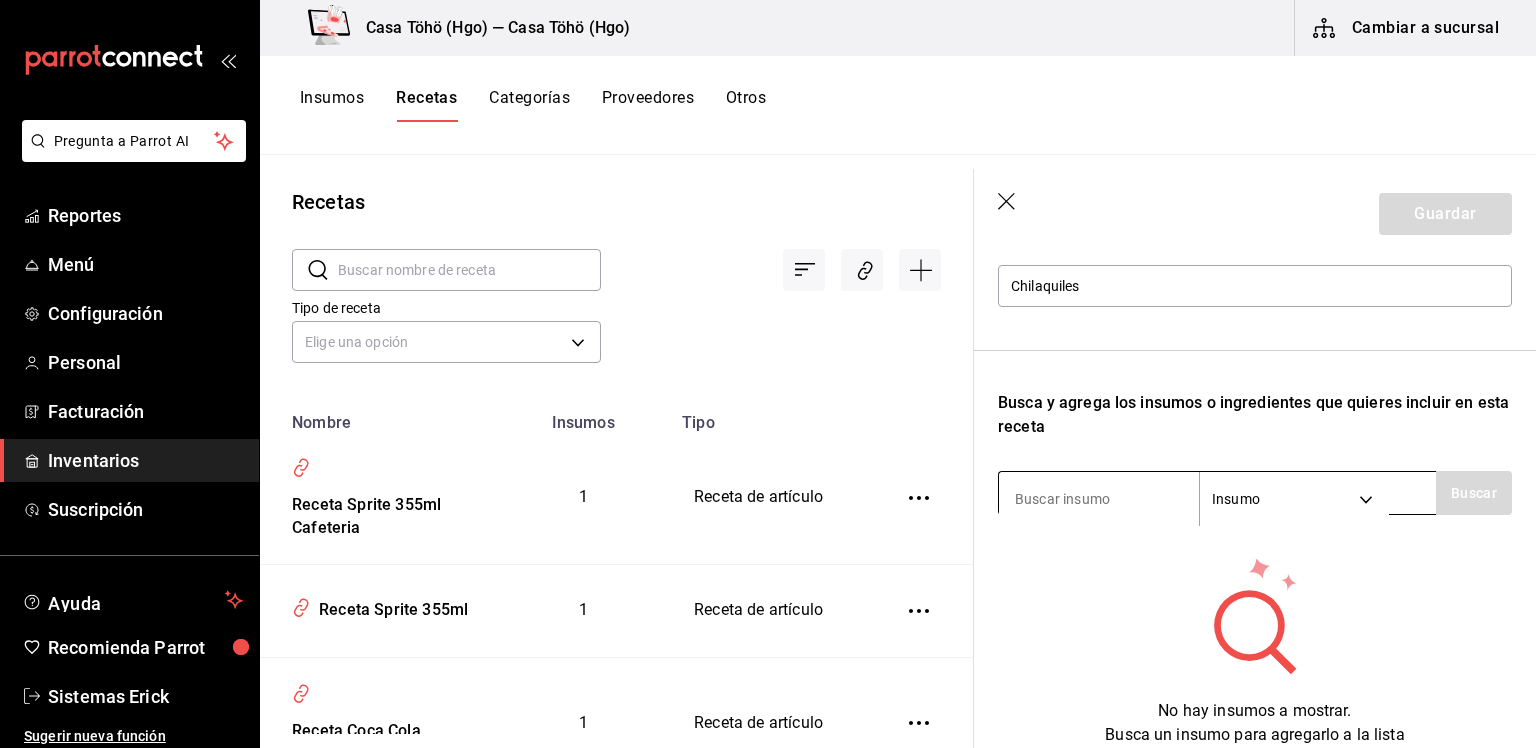 click at bounding box center [1099, 499] 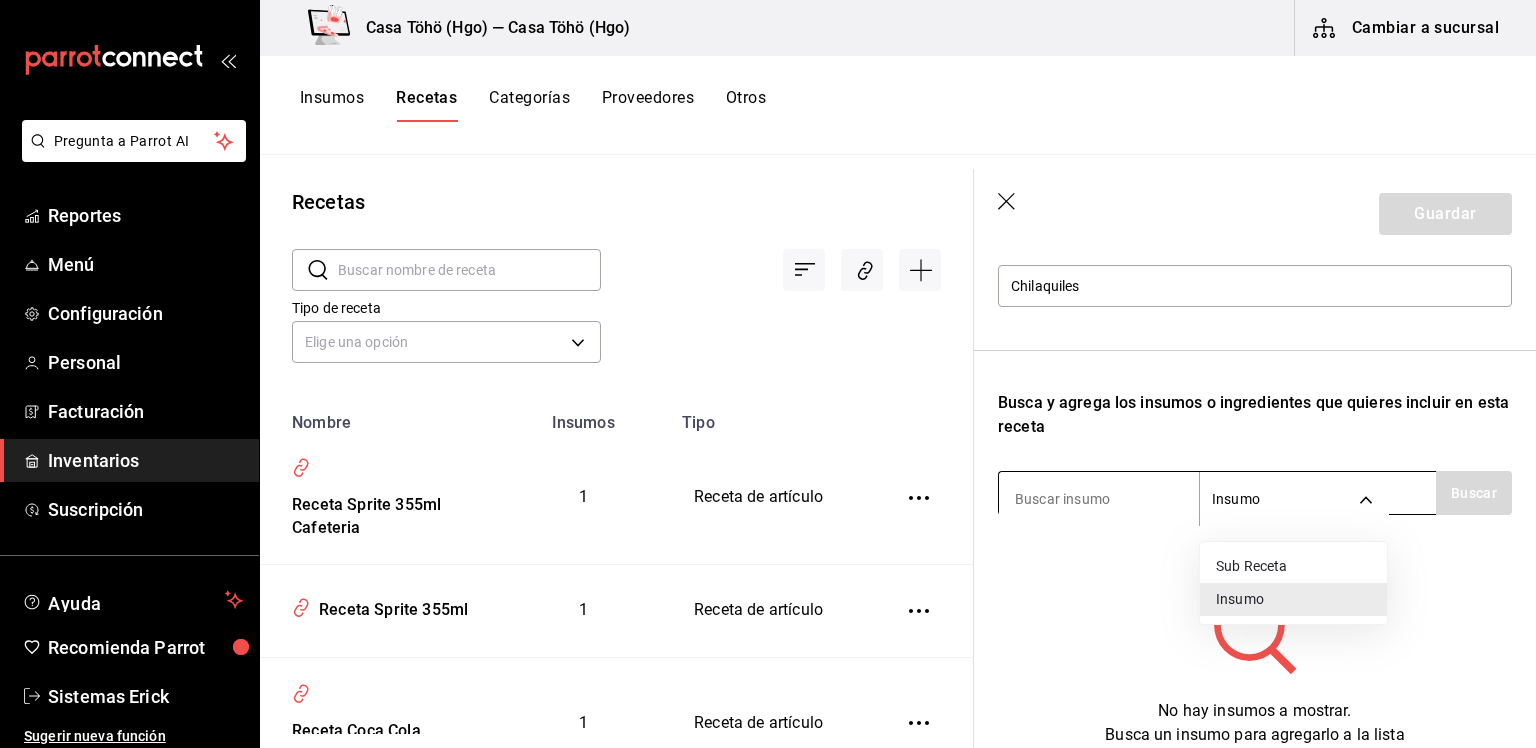 click on "Pregunta a Parrot AI Reportes   Menú   Configuración   Personal   Facturación   Inventarios   Suscripción   Ayuda Recomienda Parrot   Sistemas Erick   Sugerir nueva función   Casa Töhö (Hgo) — Casa Töhö (Hgo) Cambiar a sucursal Insumos Recetas Categorías Proveedores Otros Recetas ​ ​ Tipo de receta Elige una opción default Nombre Insumos Tipo Receta Sprite 355ml Cafeteria 1 Receta de artículo Receta Sprite 355ml 1 Receta de artículo Receta Coca Cola Original 355ml 1 Receta de artículo Receta Coca Cola Zero 355ml 1 Receta de artículo Guardar Receta de artículo  Recuerda que las cantidades utilizadas en tus recetas estarán definidas en la Unidad de medida de receta que hayas especificado para cada insumo. Nombre de esta receta Chilaquiles Busca y agrega los insumos o ingredientes que quieres incluir en esta receta Insumo SUPPLY Buscar No hay insumos a mostrar. Busca un insumo para agregarlo a la lista GANA 1 MES GRATIS EN TU SUSCRIPCIÓN AQUÍ Pregunta a Parrot AI Reportes   Menú" at bounding box center (768, 367) 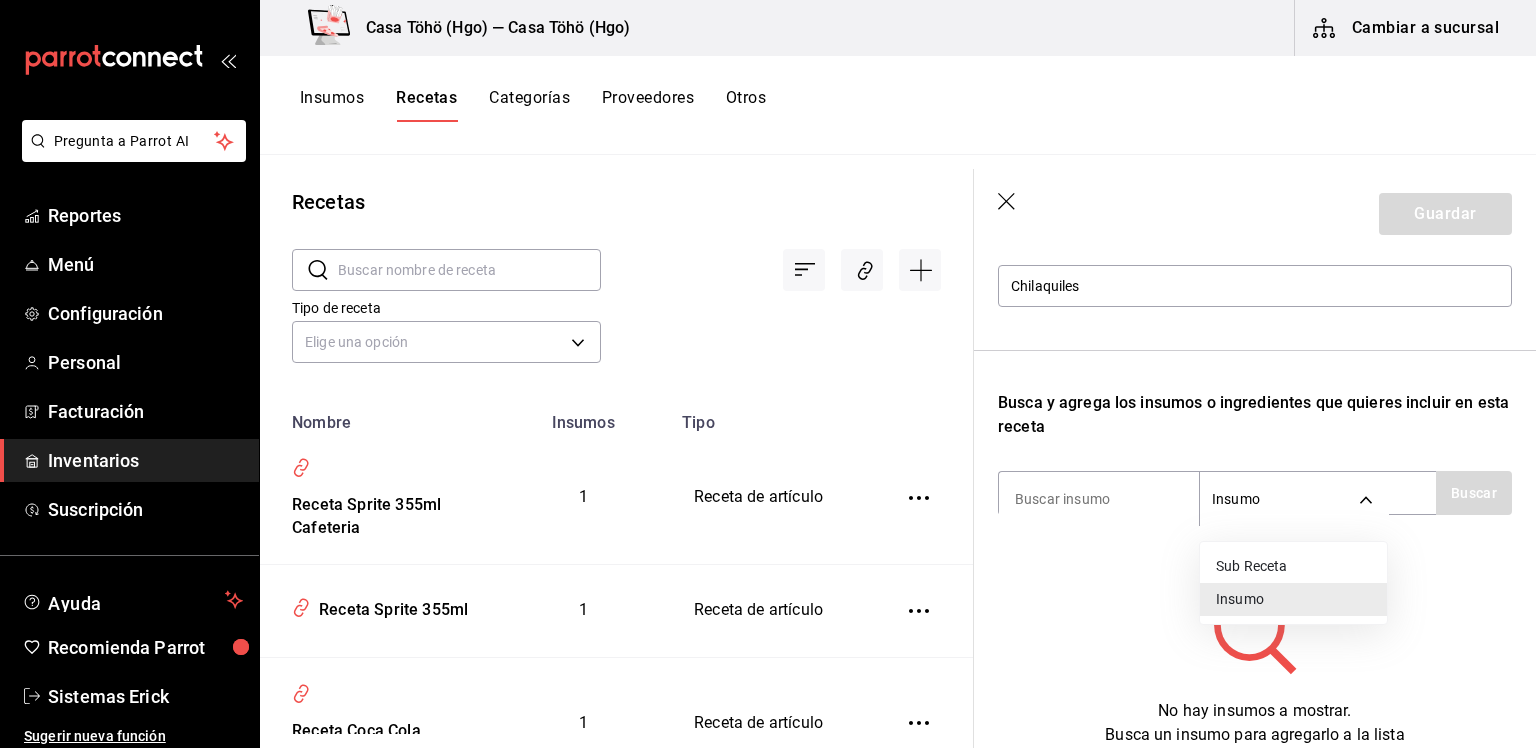click on "Insumo" at bounding box center (1293, 599) 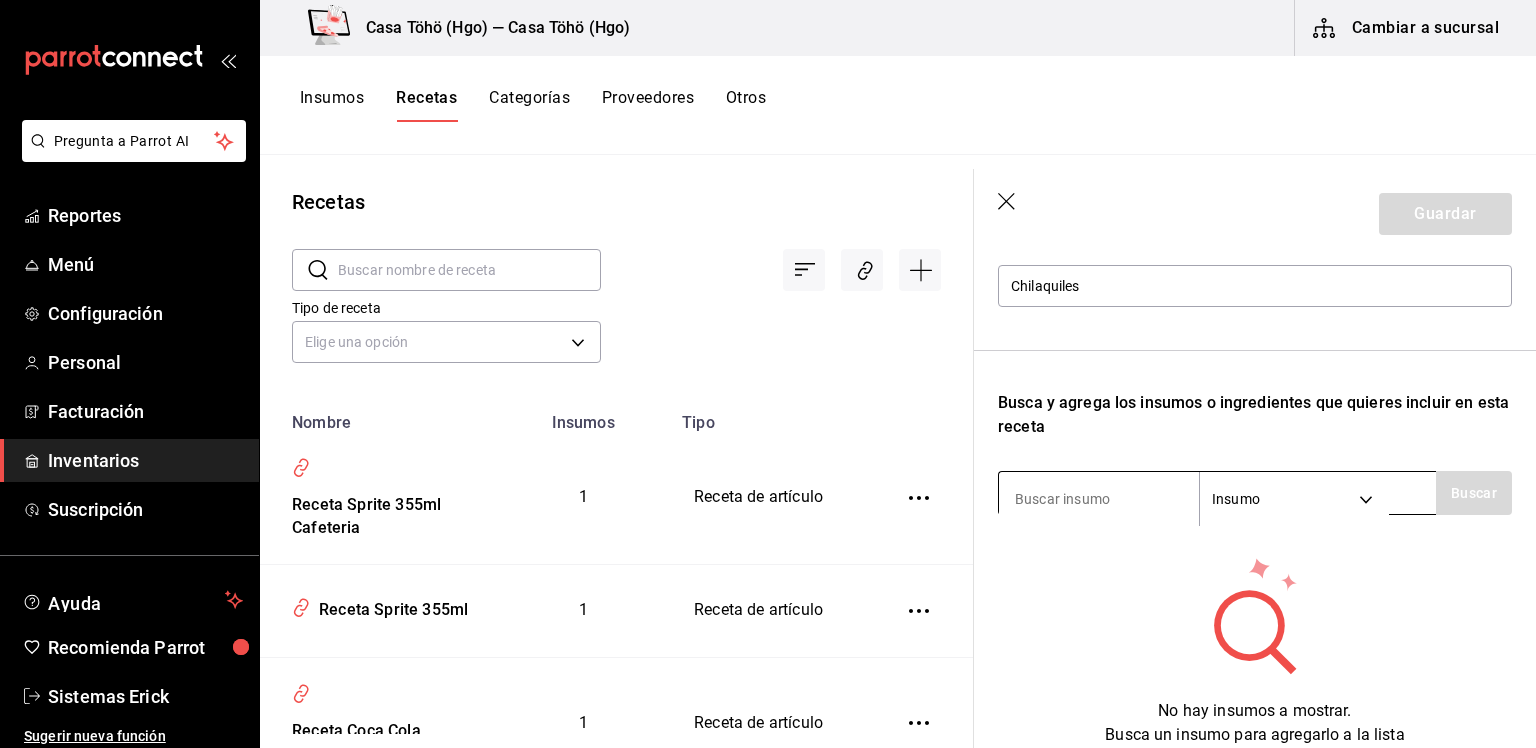 click at bounding box center [1099, 499] 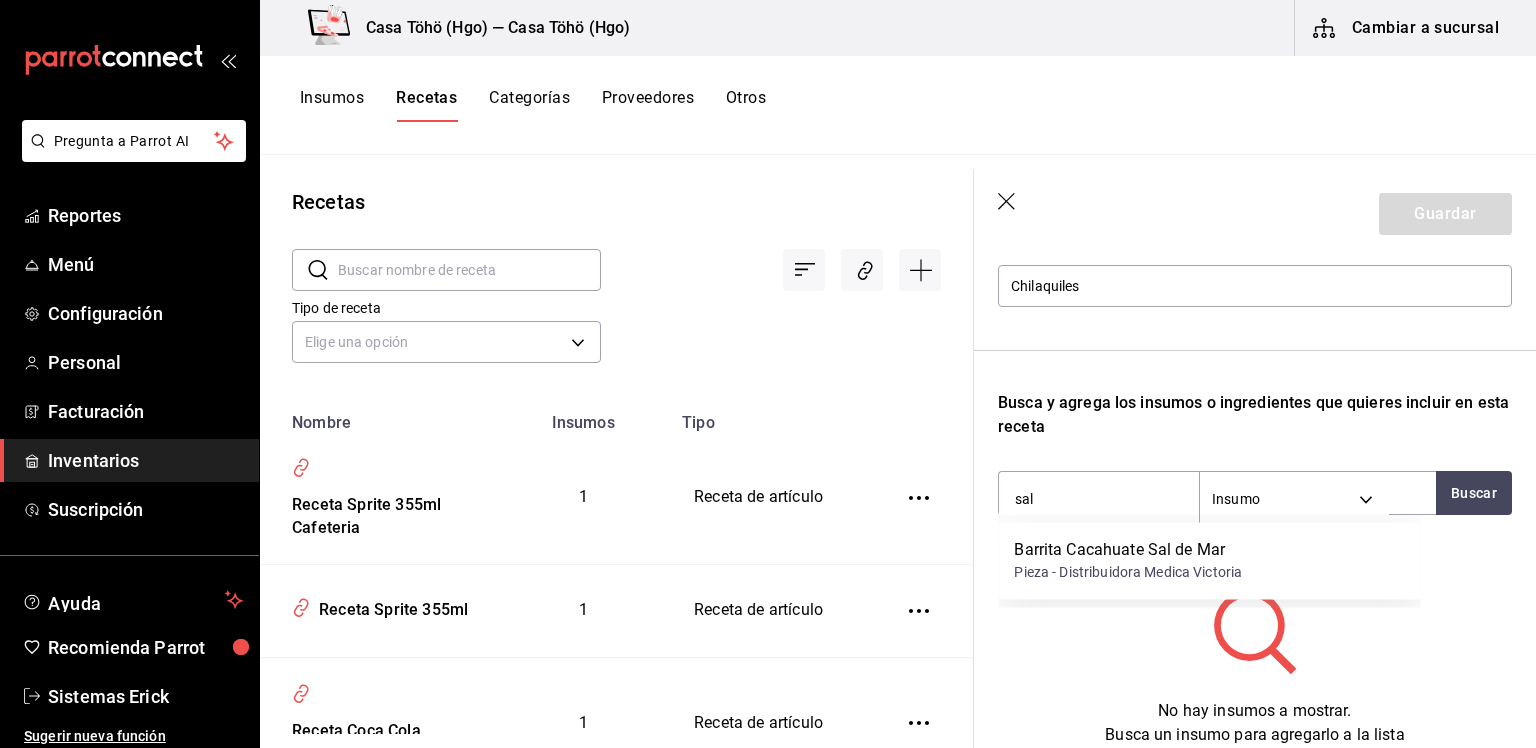 type on "sal" 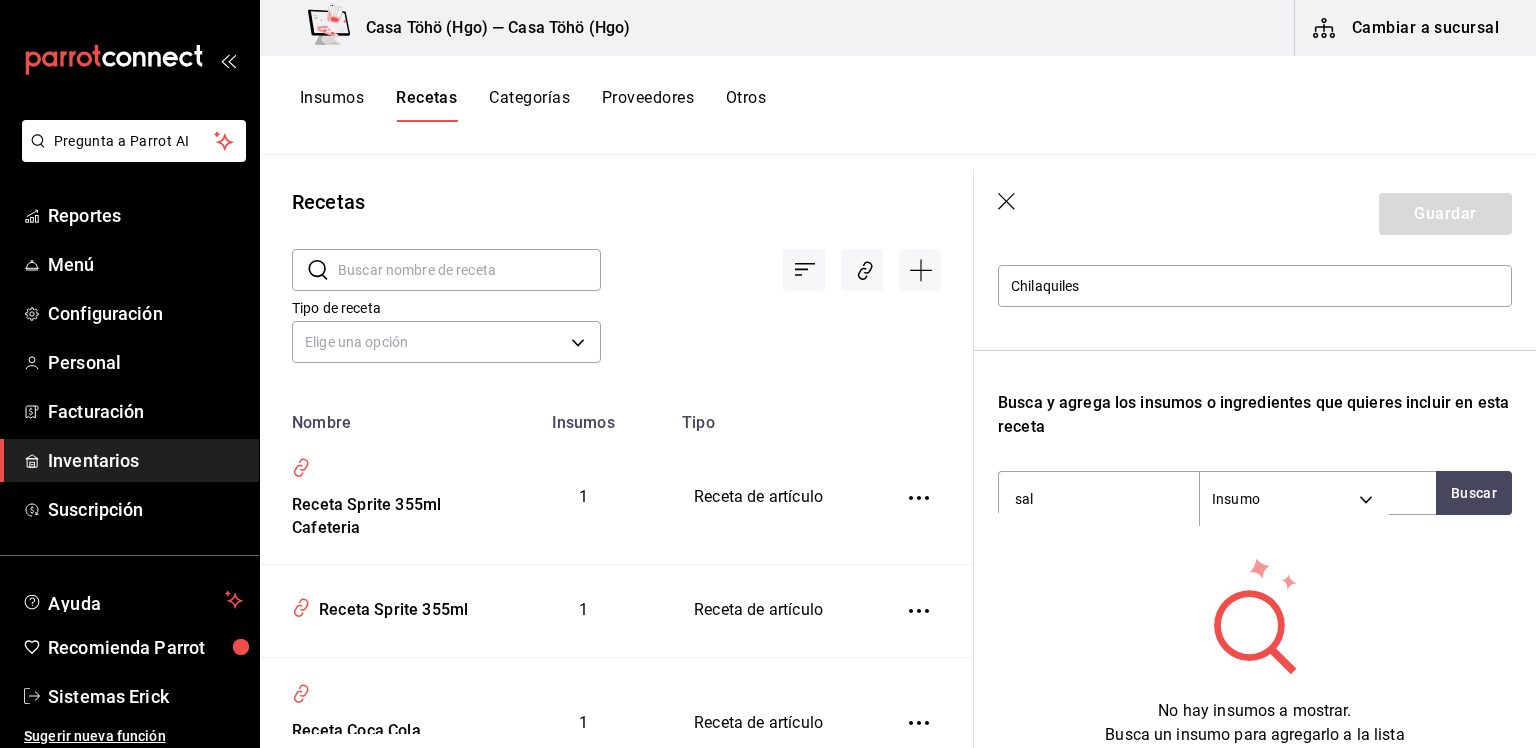 click on "No hay insumos a mostrar. Busca un insumo para agregarlo a la lista" at bounding box center (1255, 651) 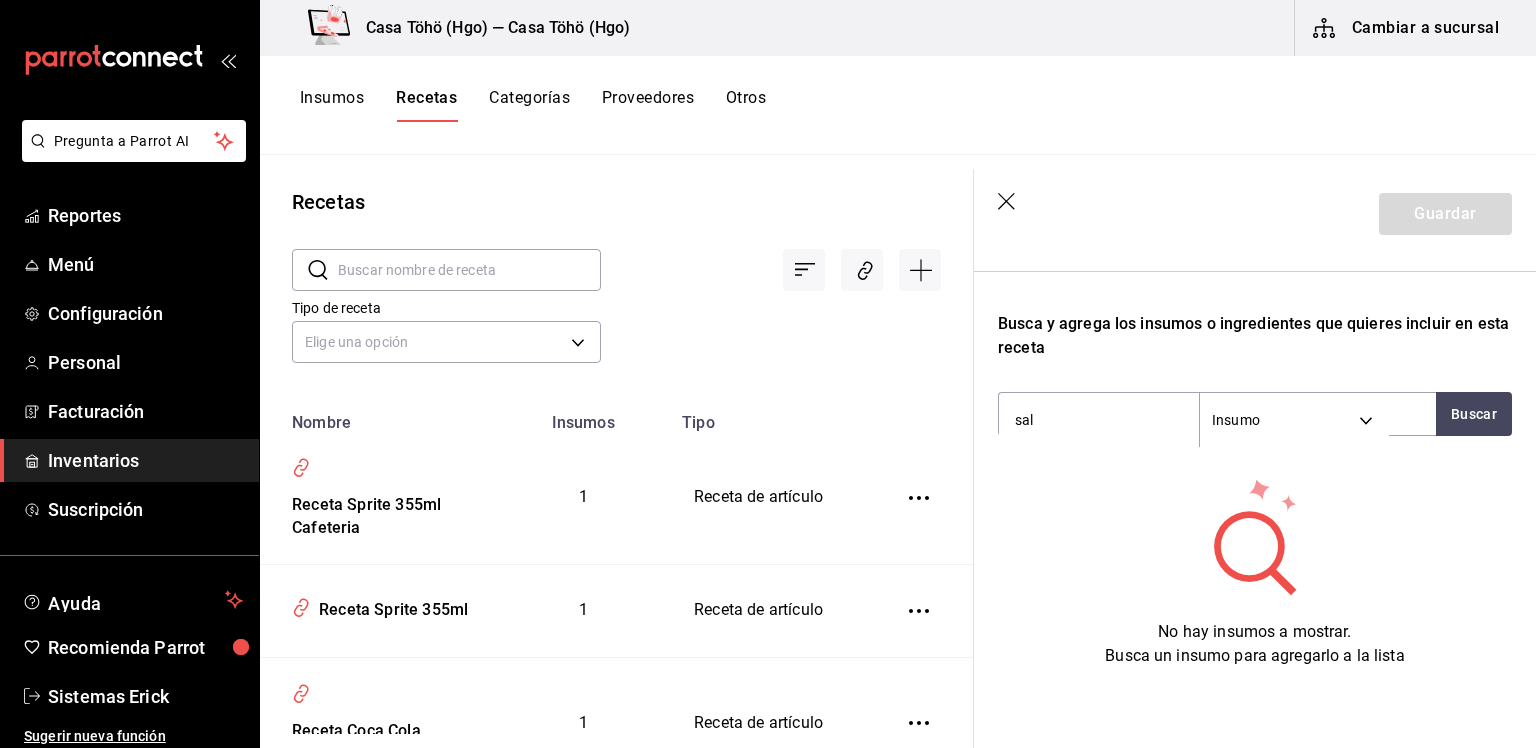click on "Guardar" at bounding box center (1255, 214) 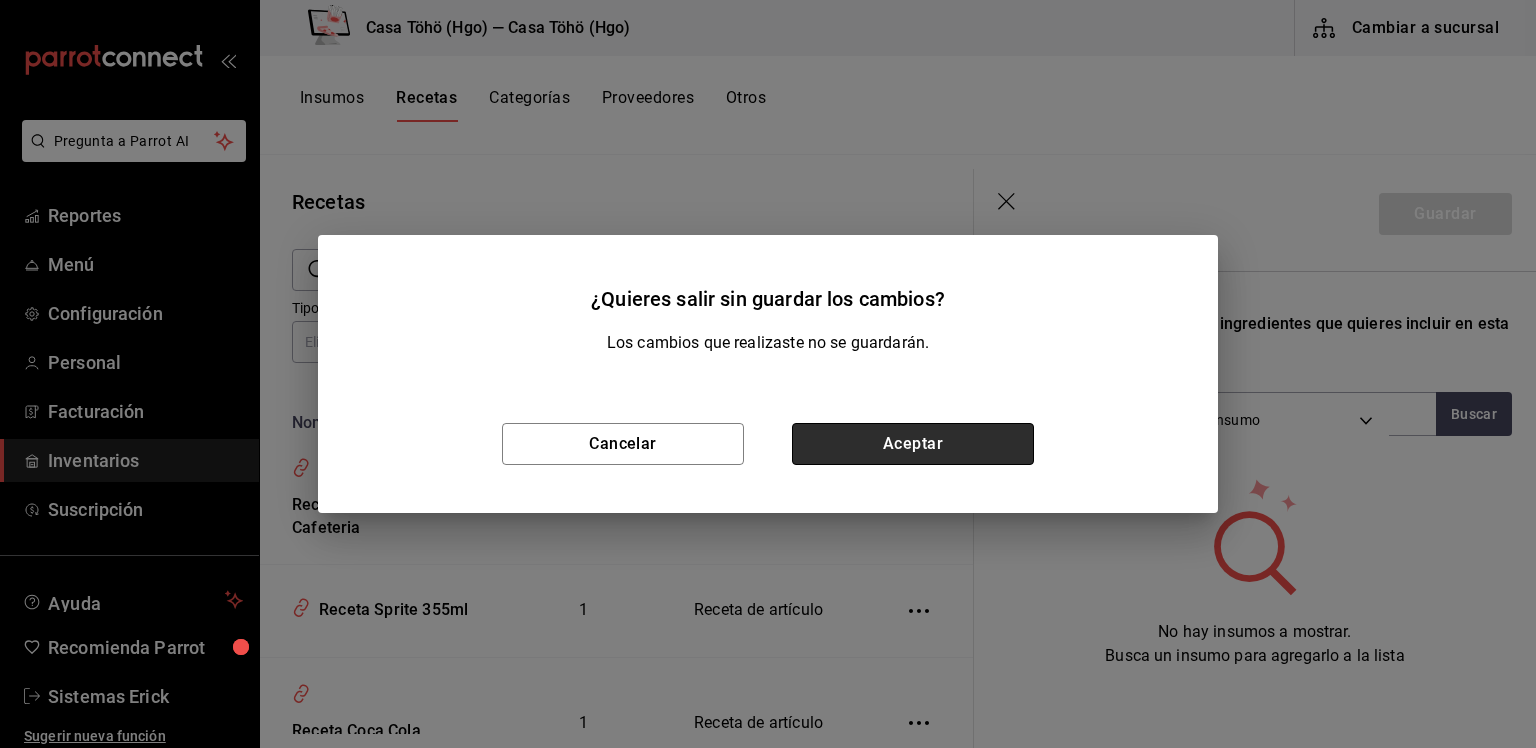 click on "Aceptar" at bounding box center (913, 444) 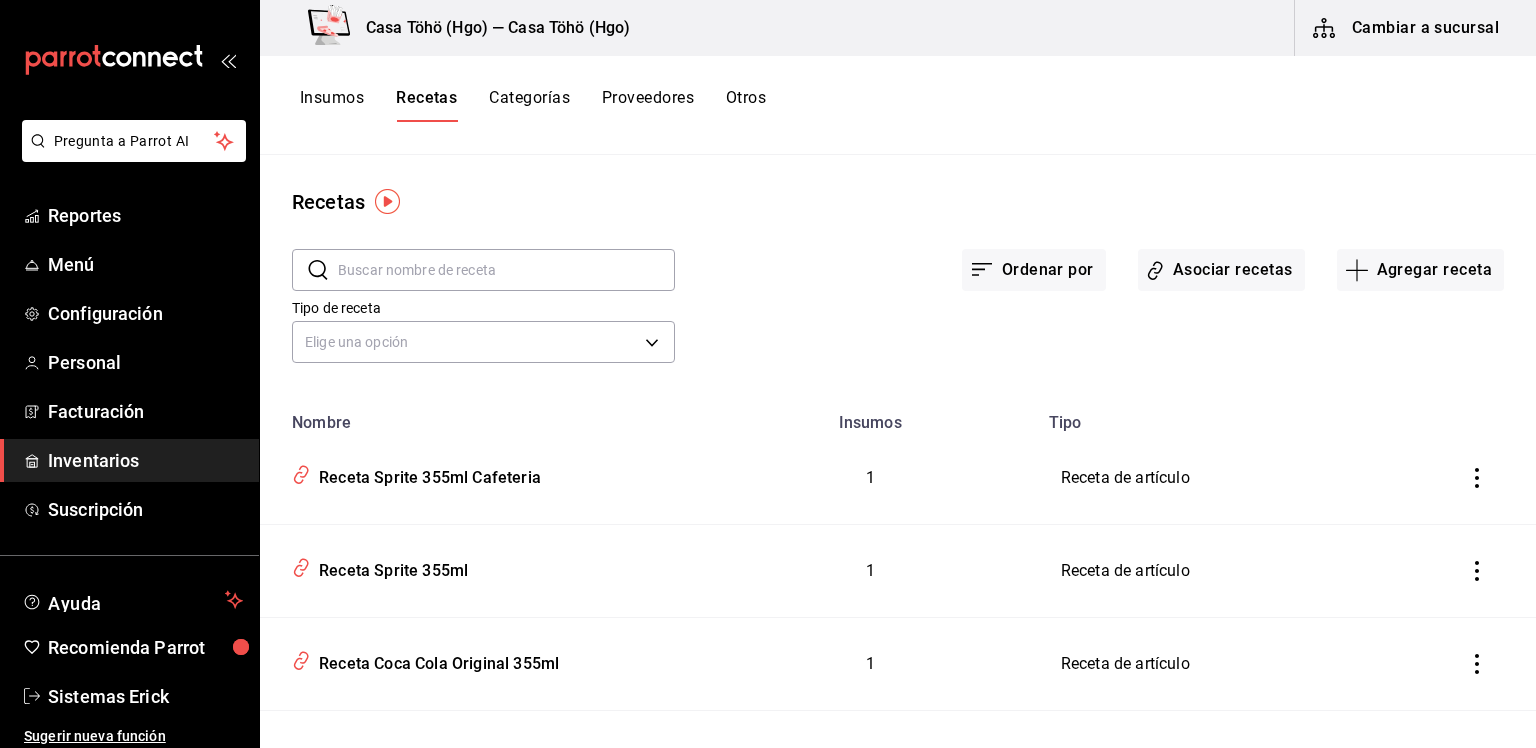 scroll, scrollTop: 0, scrollLeft: 0, axis: both 